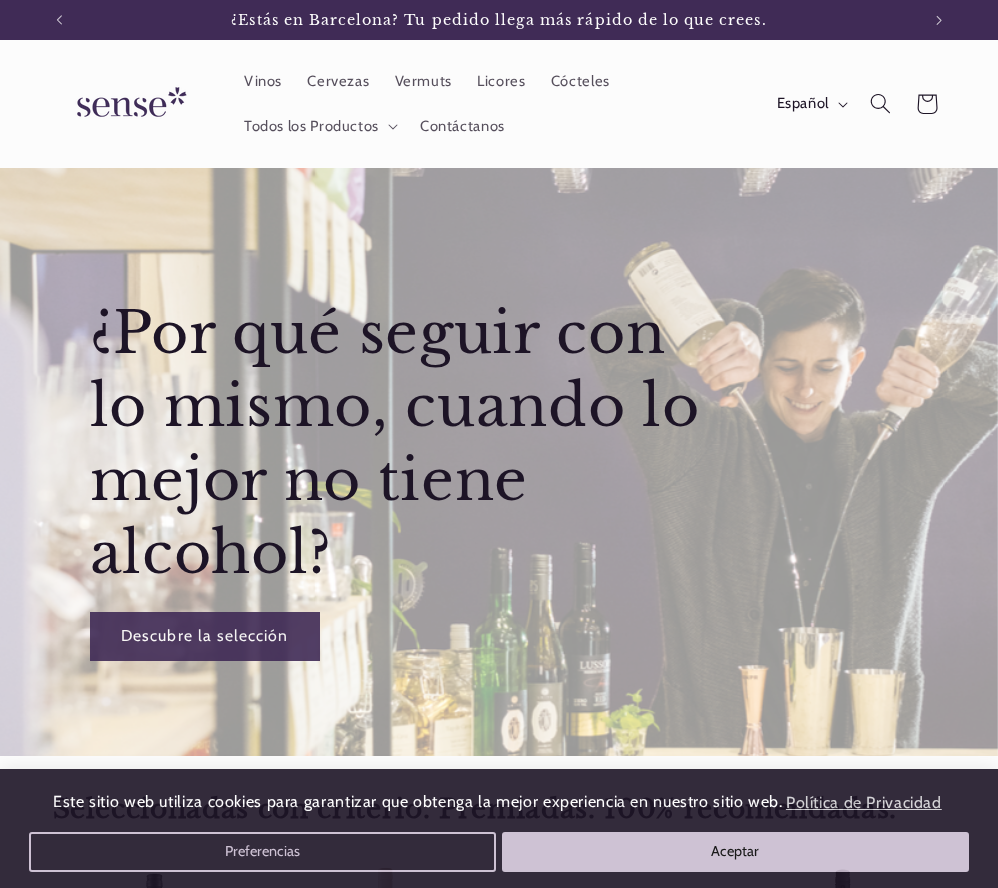scroll, scrollTop: 0, scrollLeft: 0, axis: both 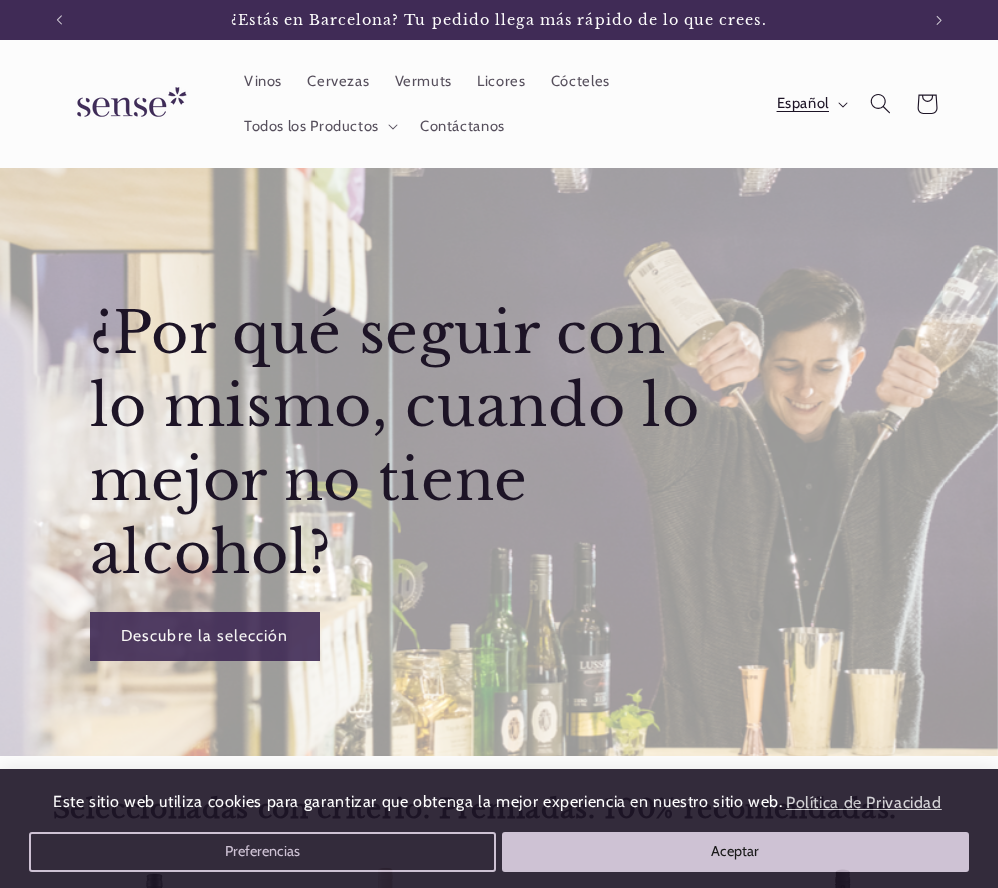 click on "Español" at bounding box center [810, 104] 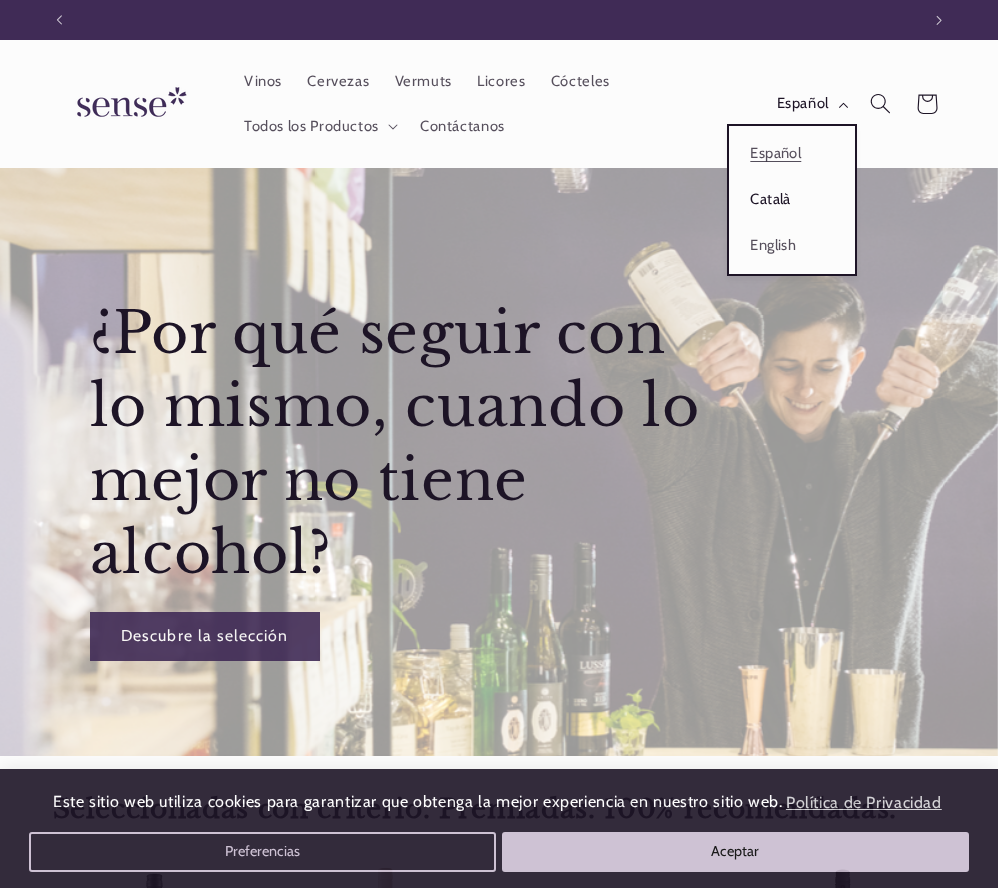 scroll, scrollTop: 0, scrollLeft: 860, axis: horizontal 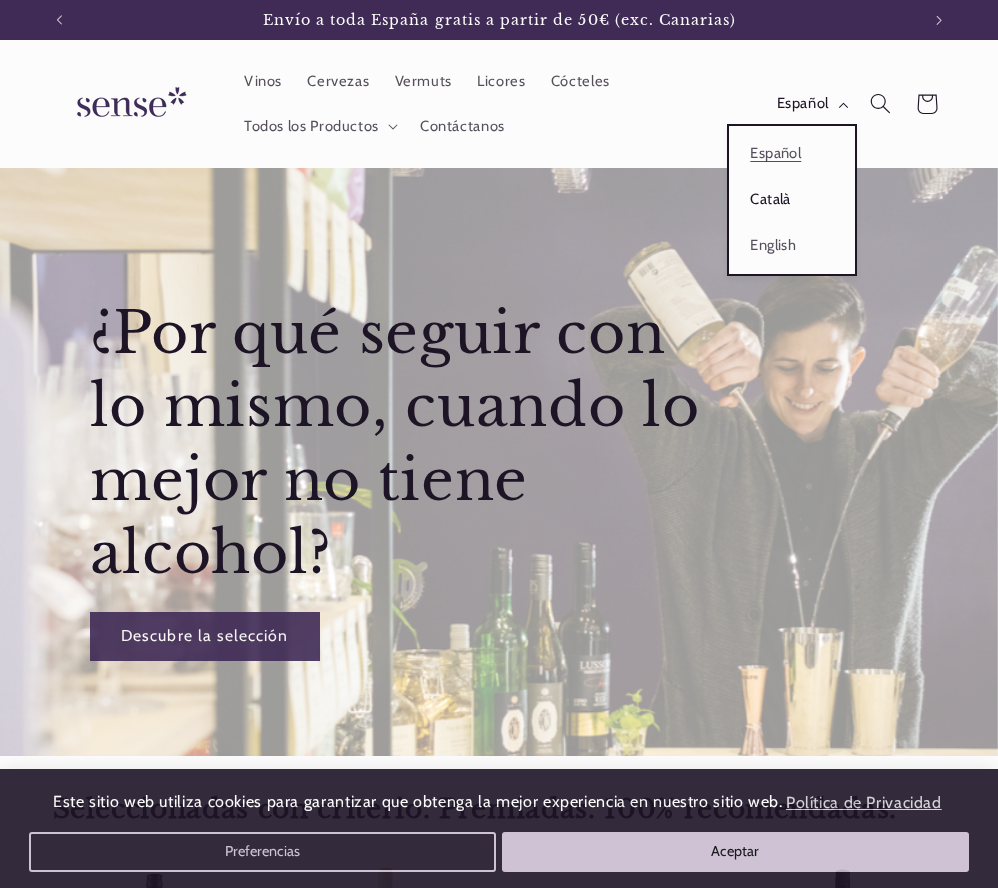 click on "Català" at bounding box center (792, 200) 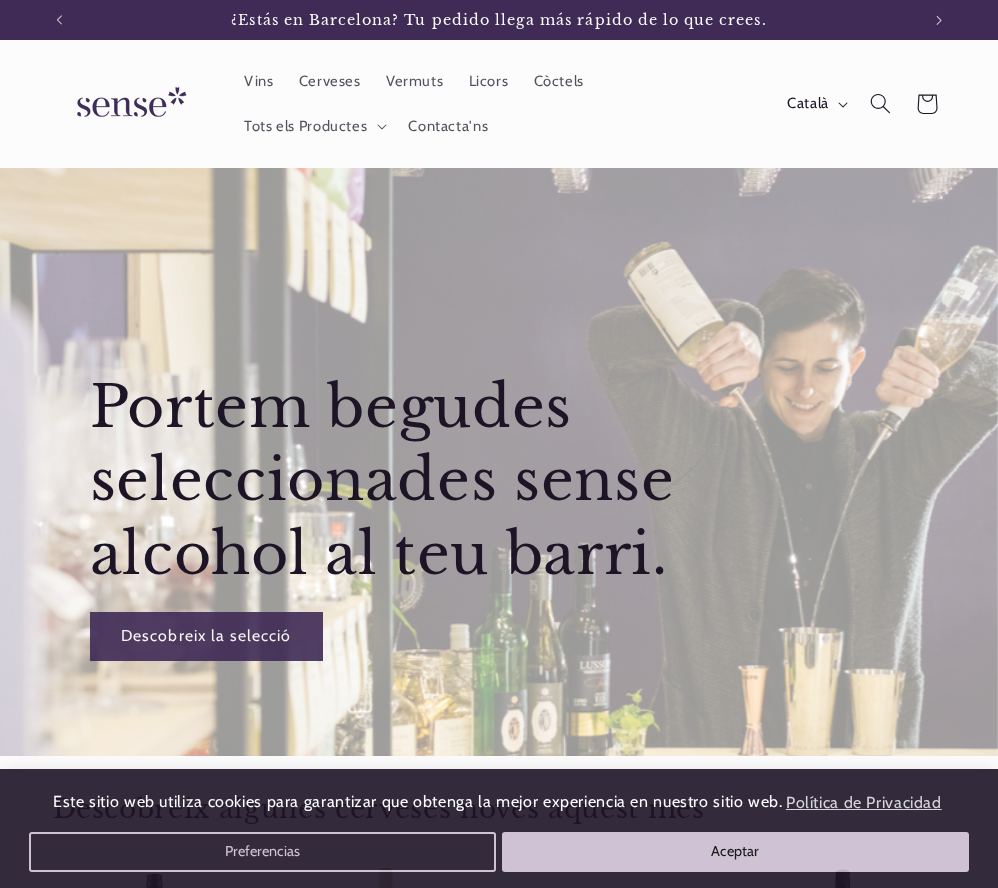 scroll, scrollTop: 0, scrollLeft: 0, axis: both 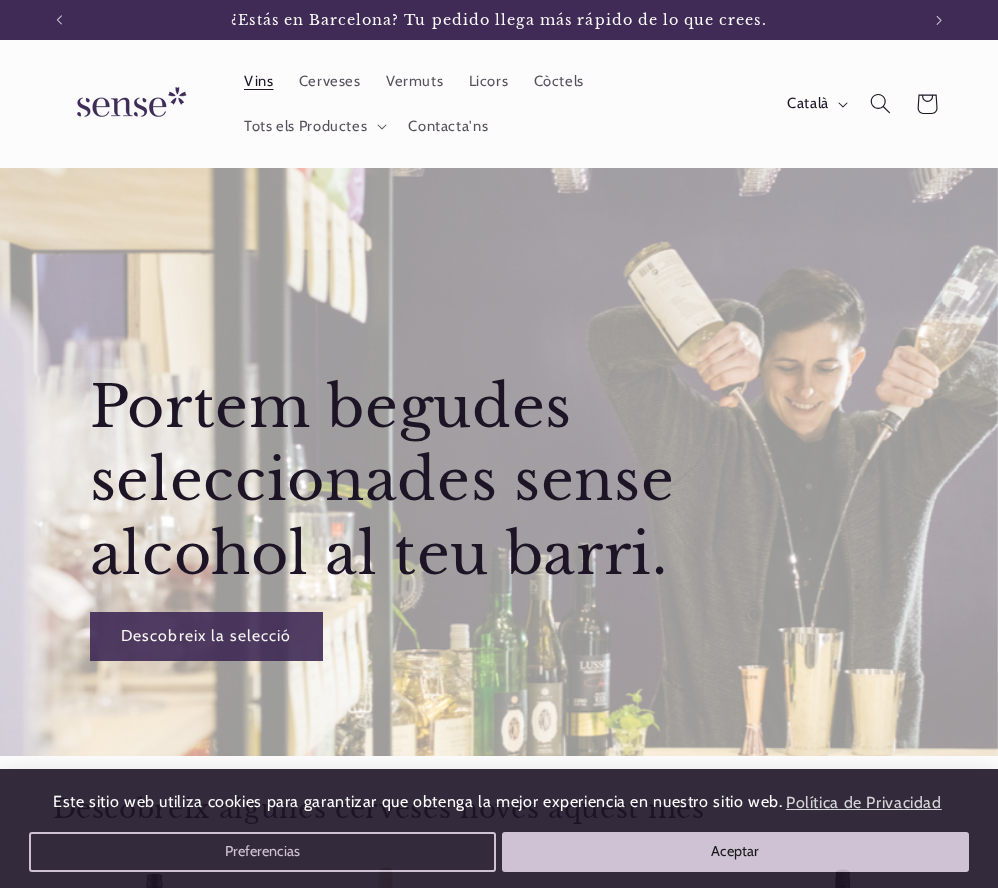 click on "Vins" at bounding box center [259, 81] 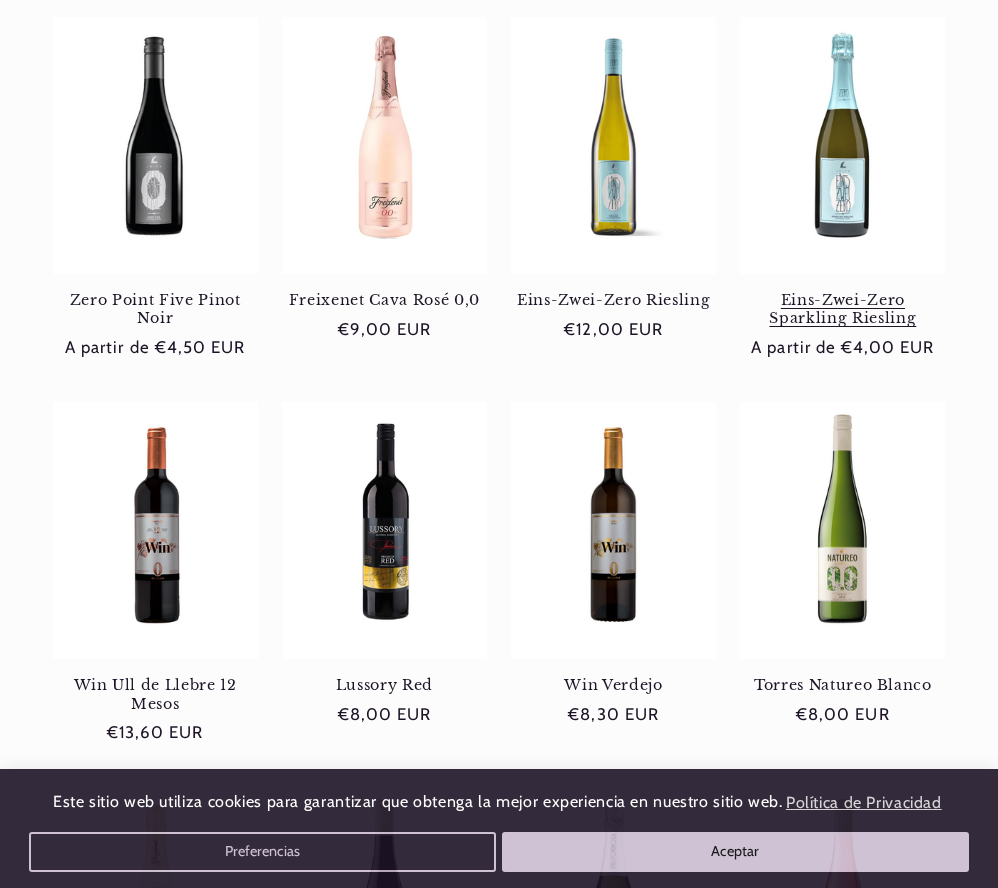 scroll, scrollTop: 371, scrollLeft: 0, axis: vertical 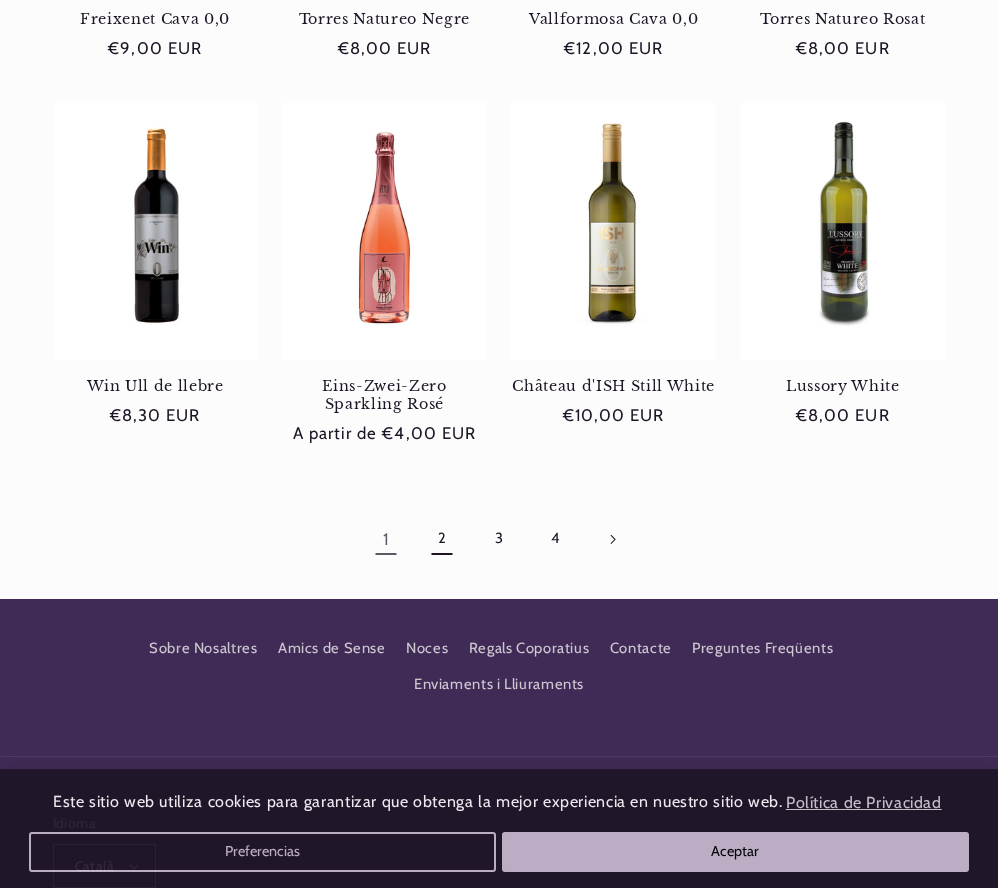 click on "2" at bounding box center (442, 539) 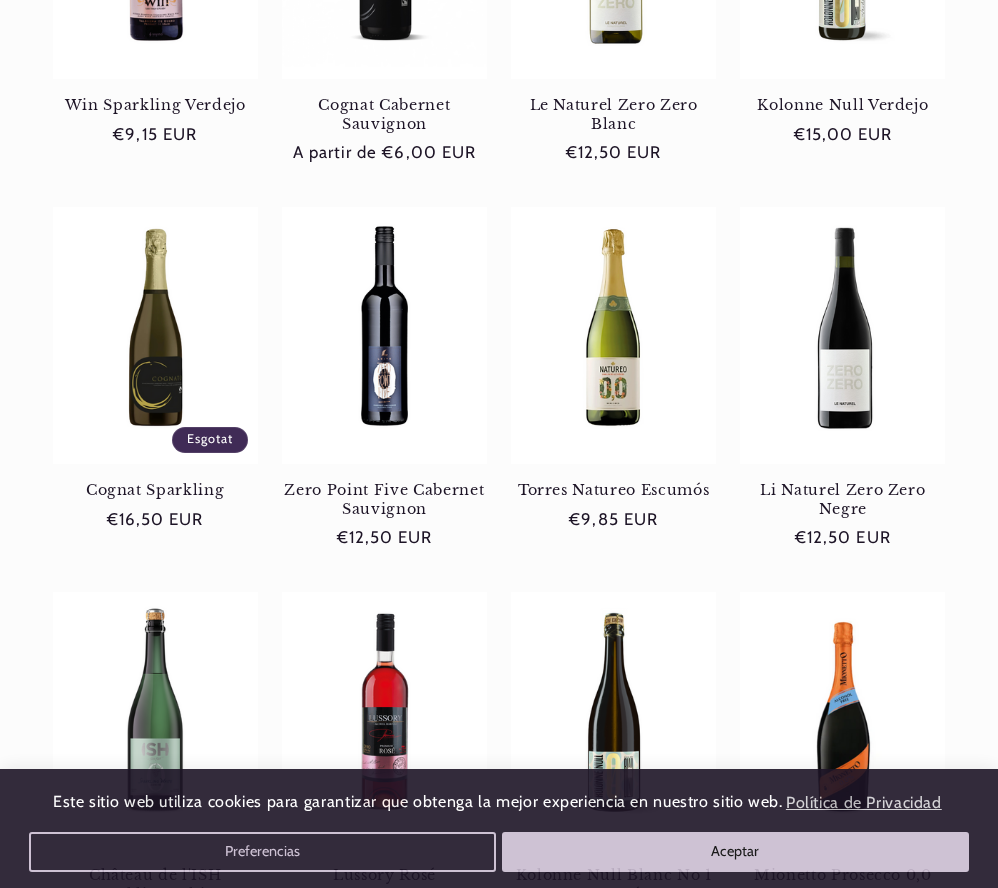 scroll, scrollTop: 951, scrollLeft: 0, axis: vertical 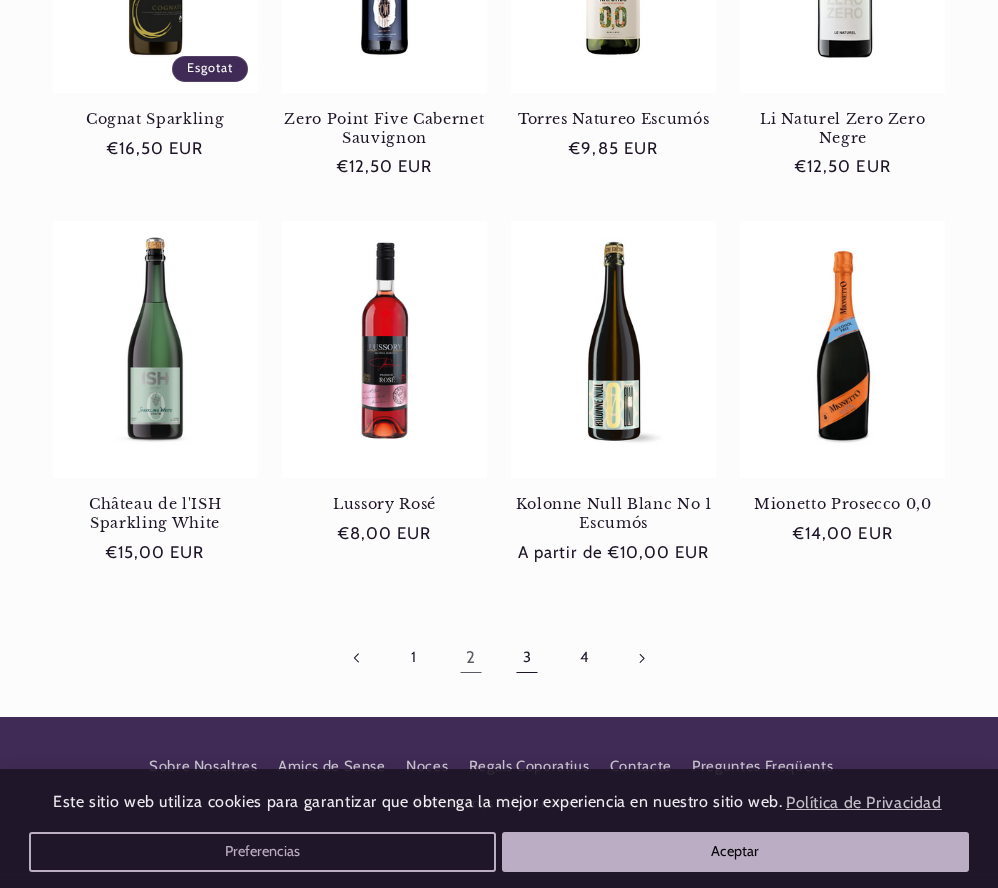 click on "3" at bounding box center (527, 658) 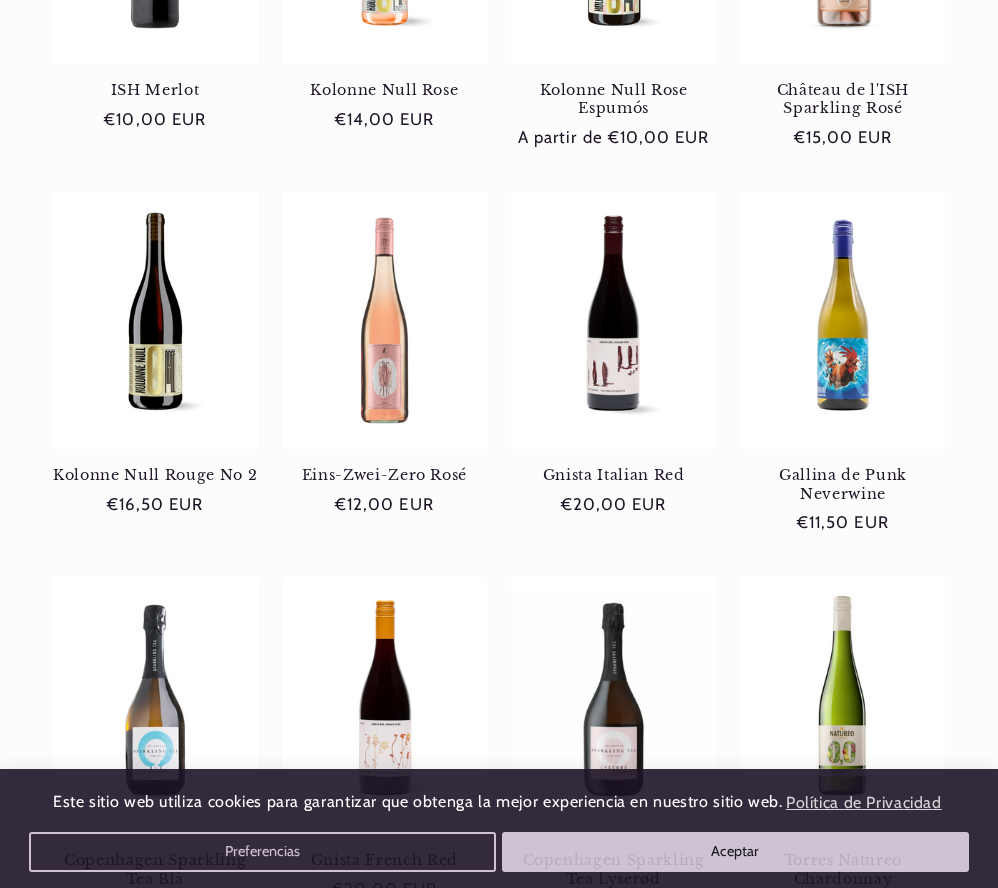 scroll, scrollTop: 581, scrollLeft: 0, axis: vertical 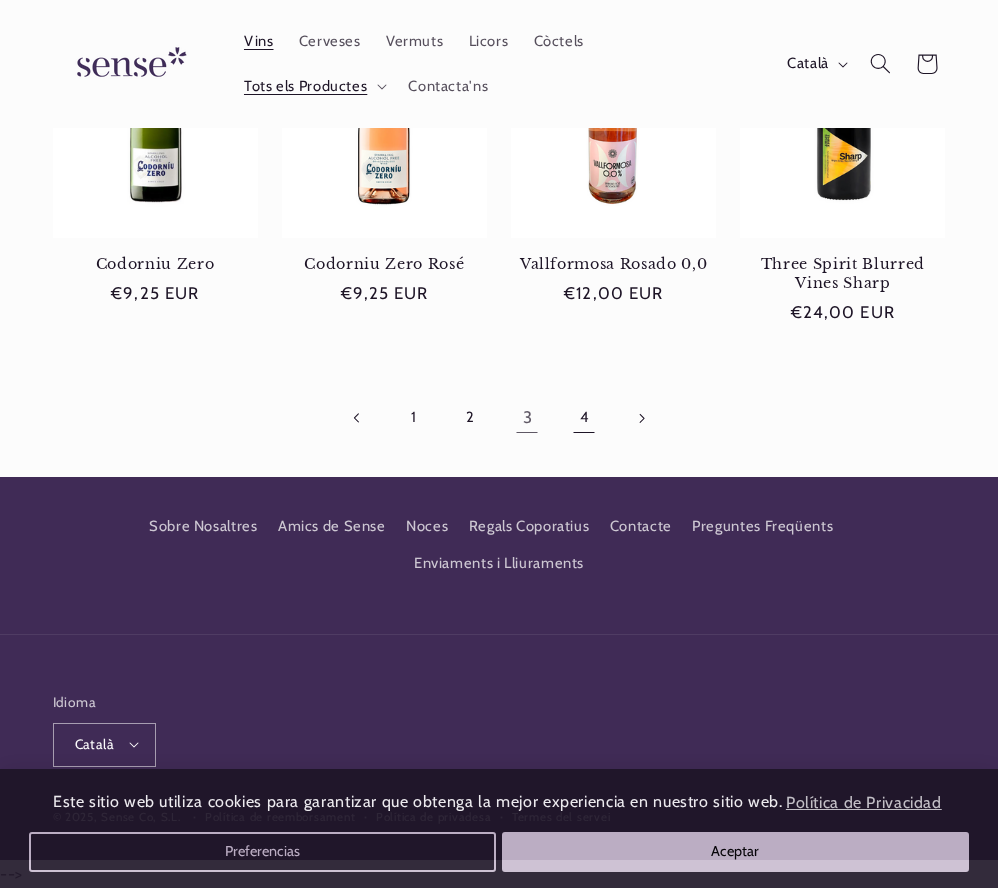 click on "4" at bounding box center [584, 418] 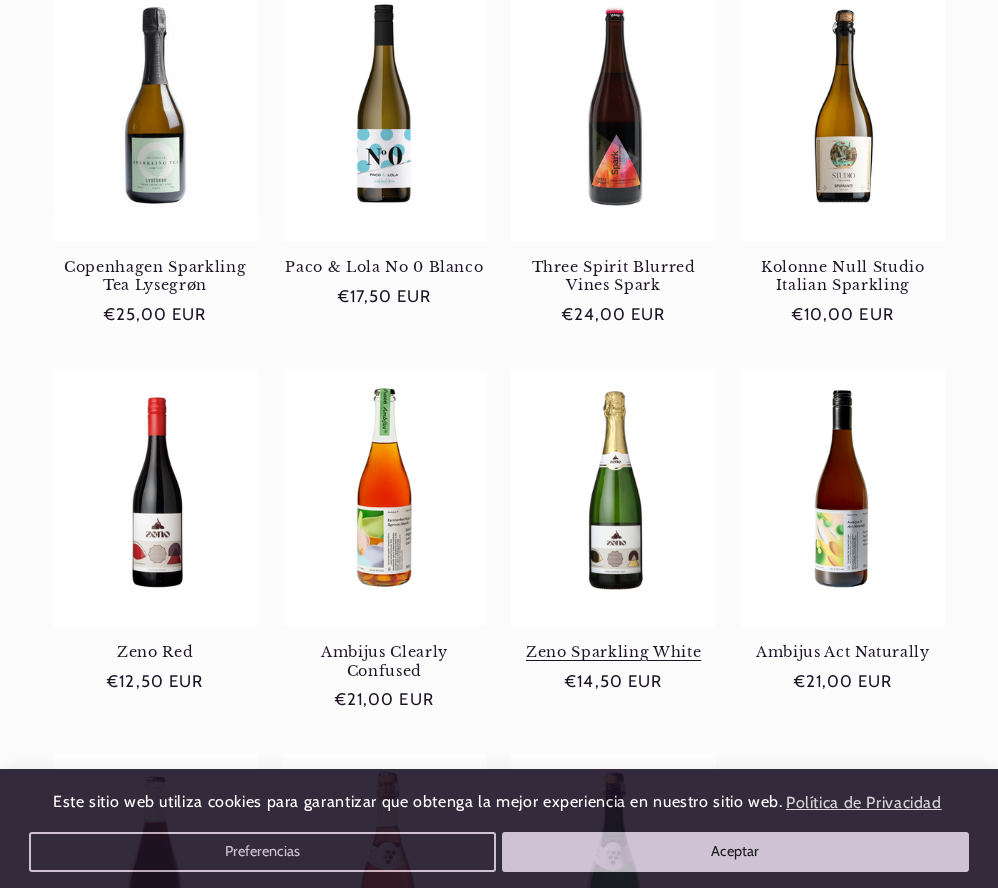 scroll, scrollTop: 430, scrollLeft: 0, axis: vertical 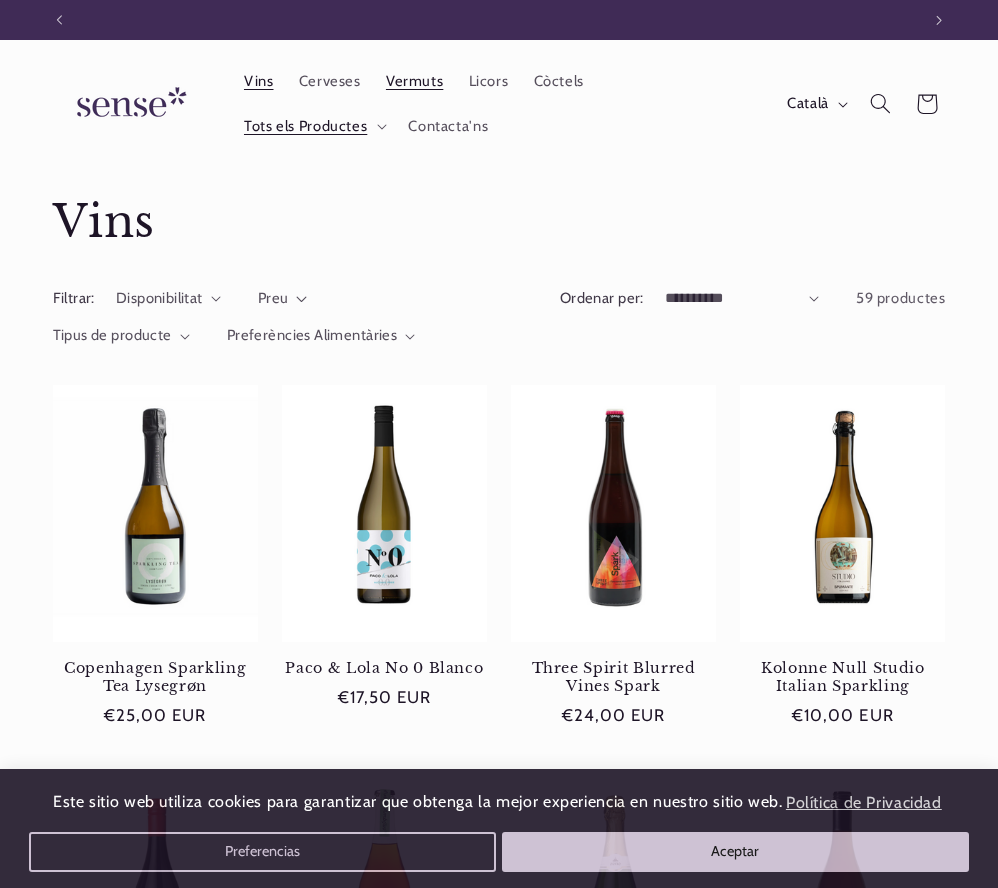 click on "Vermuts" at bounding box center (414, 81) 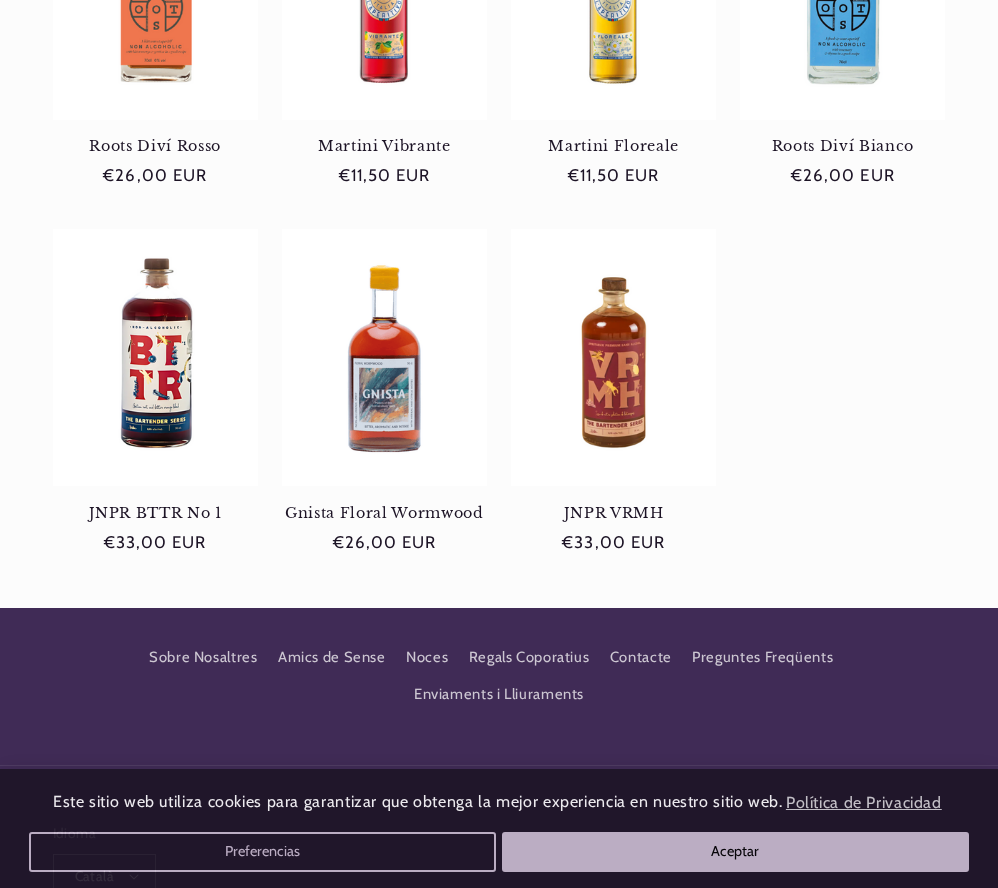 scroll, scrollTop: 525, scrollLeft: 0, axis: vertical 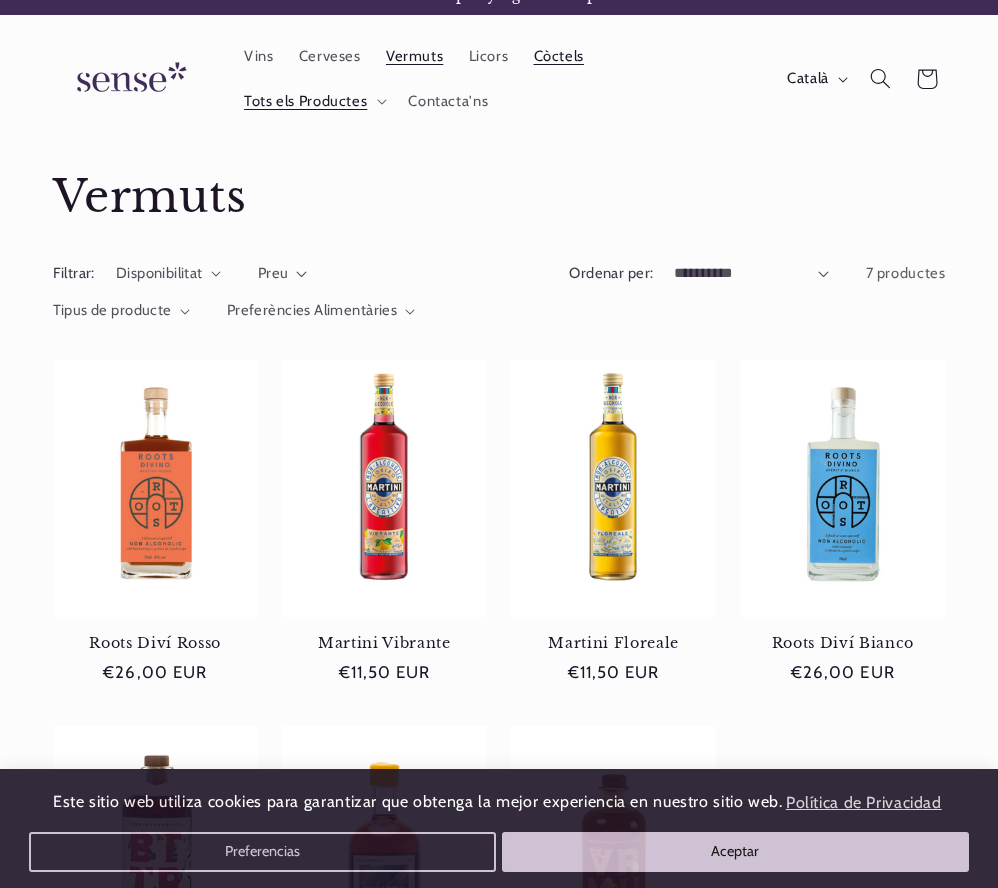 click on "Còctels" at bounding box center [559, 56] 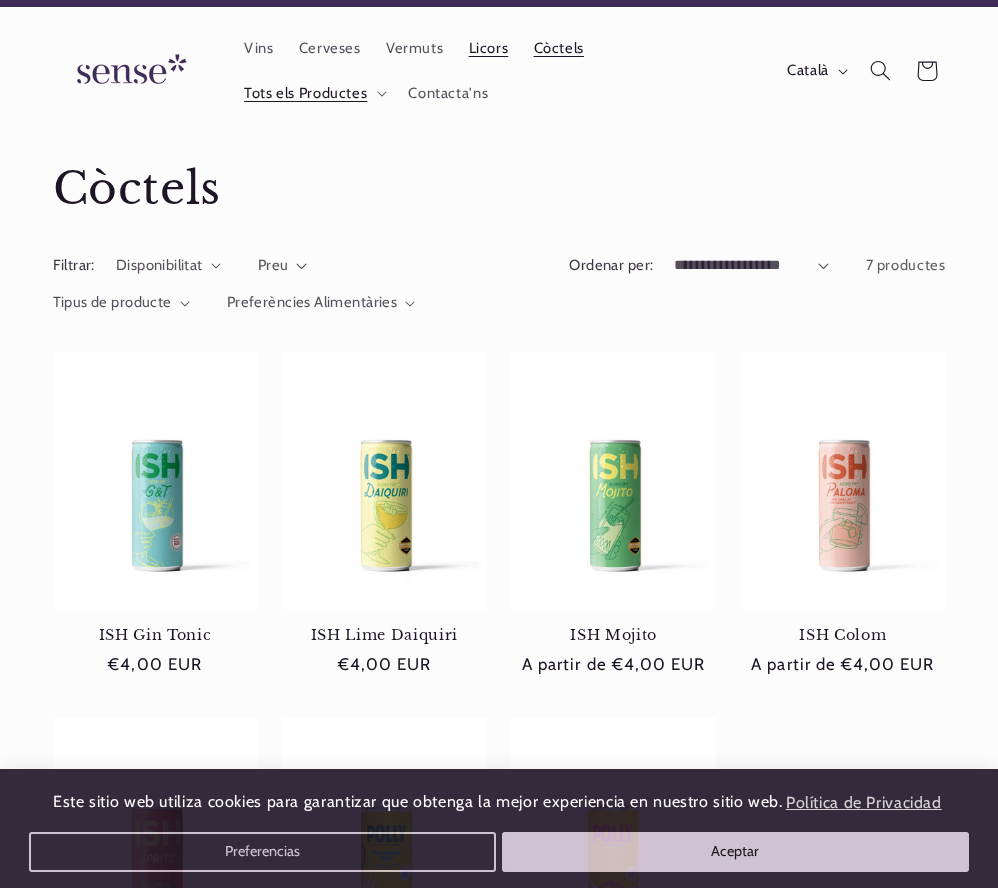 scroll, scrollTop: 35, scrollLeft: 0, axis: vertical 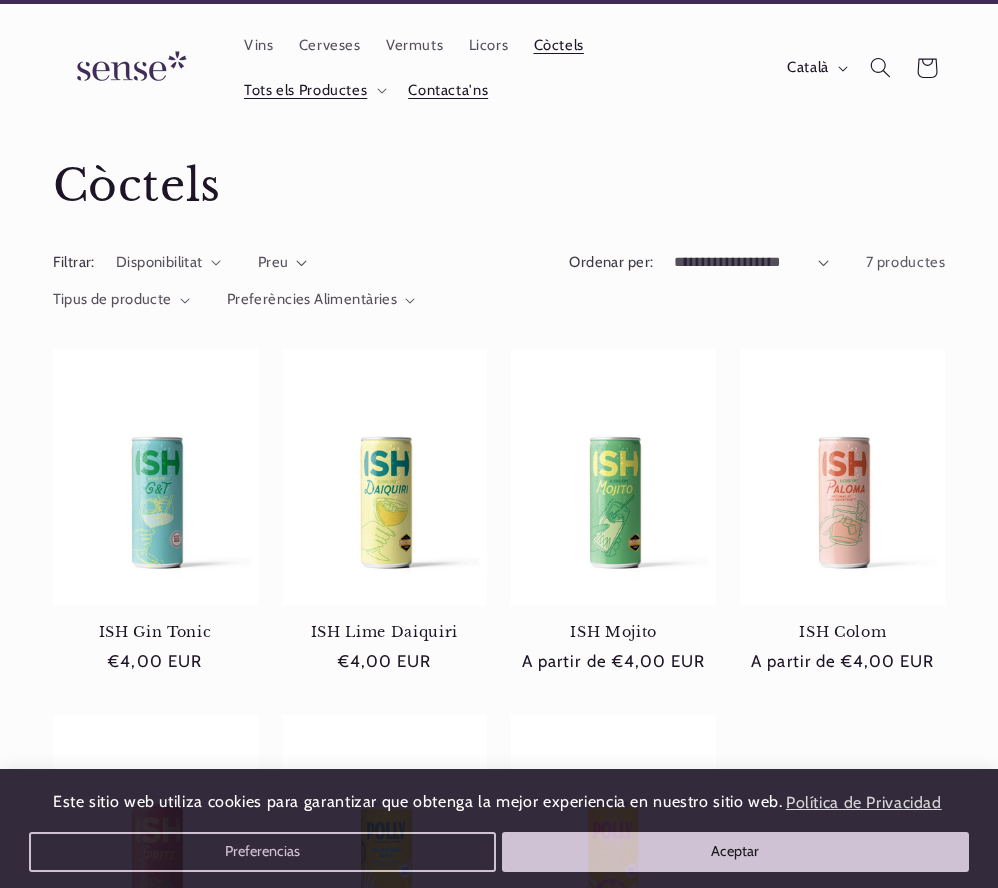 click on "Contacta'ns" at bounding box center [448, 90] 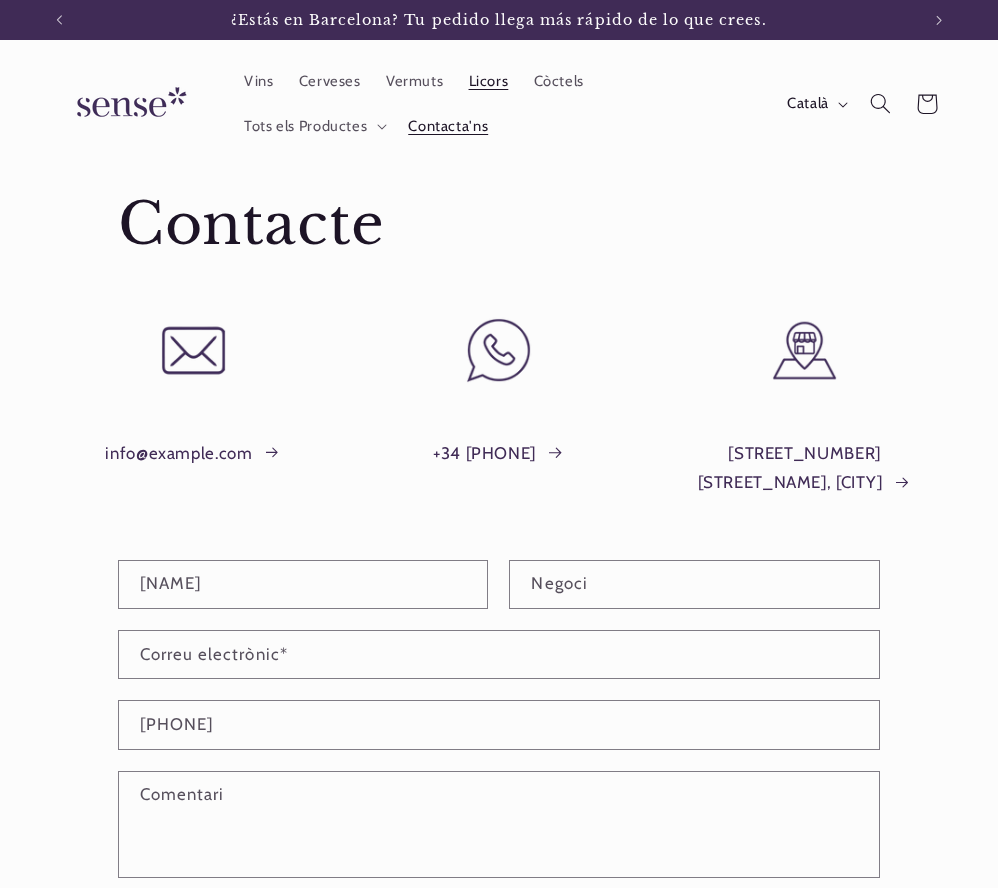 scroll, scrollTop: 0, scrollLeft: 0, axis: both 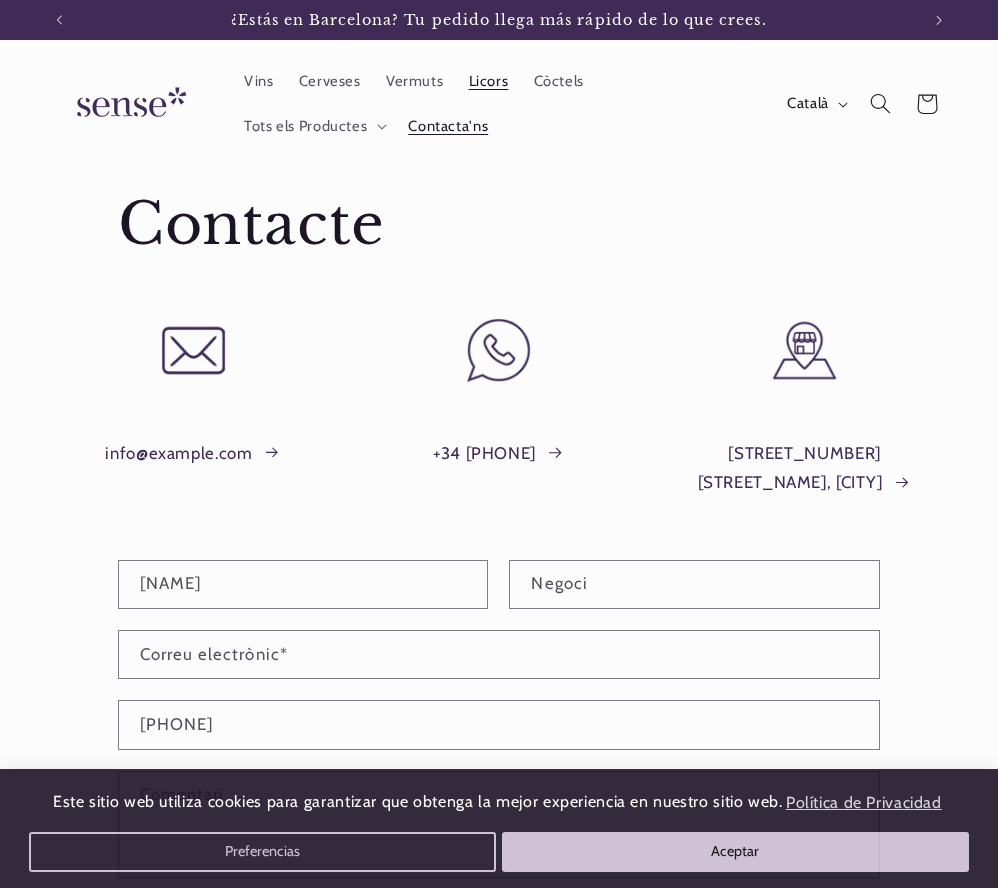 click on "Licors" at bounding box center [489, 81] 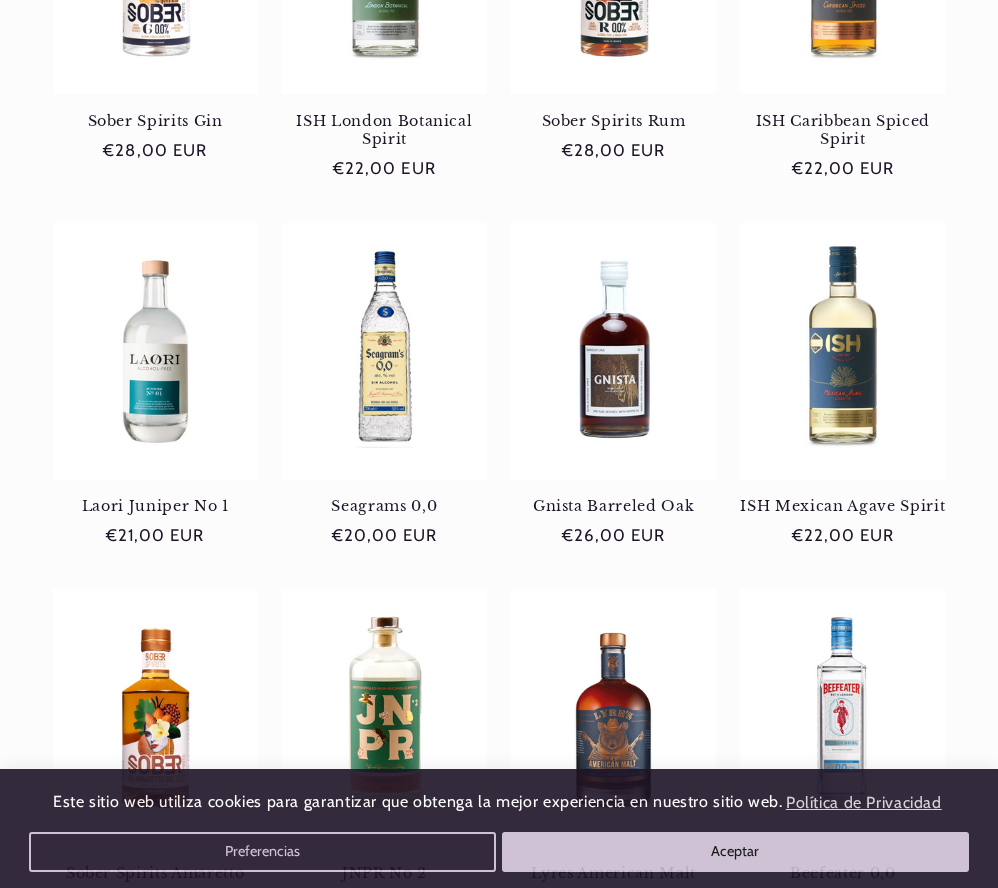 scroll, scrollTop: 914, scrollLeft: 0, axis: vertical 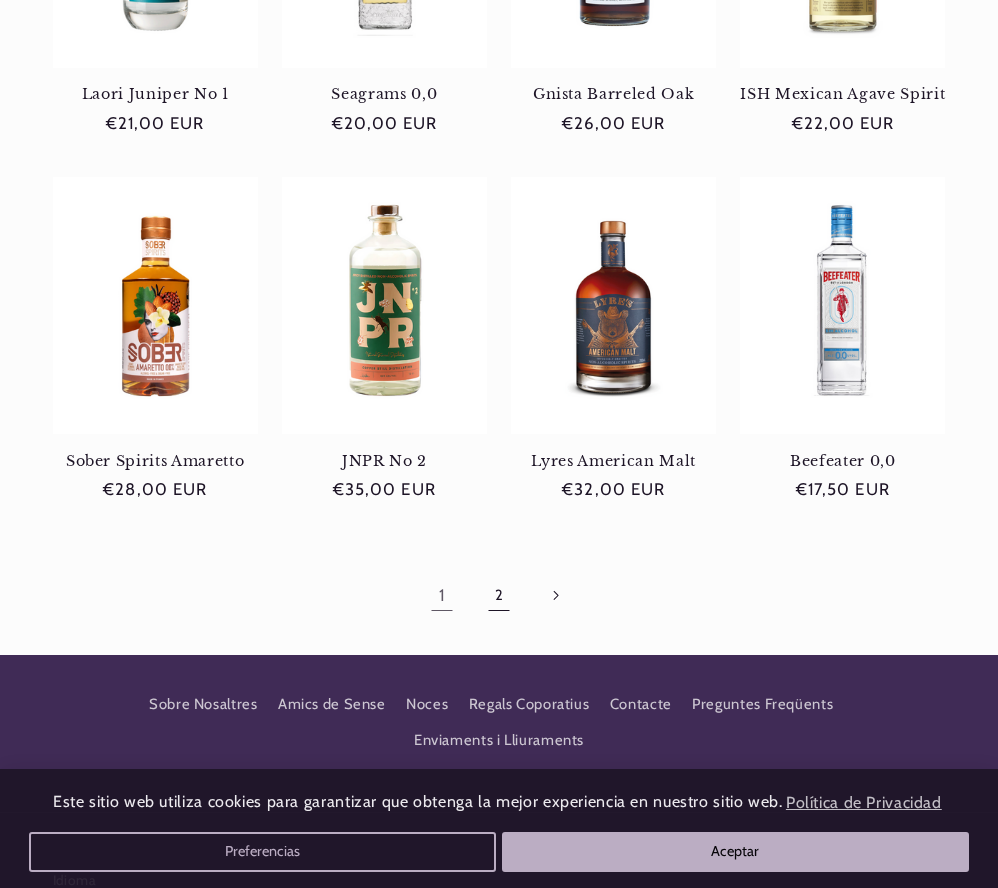 click on "2" at bounding box center (499, 596) 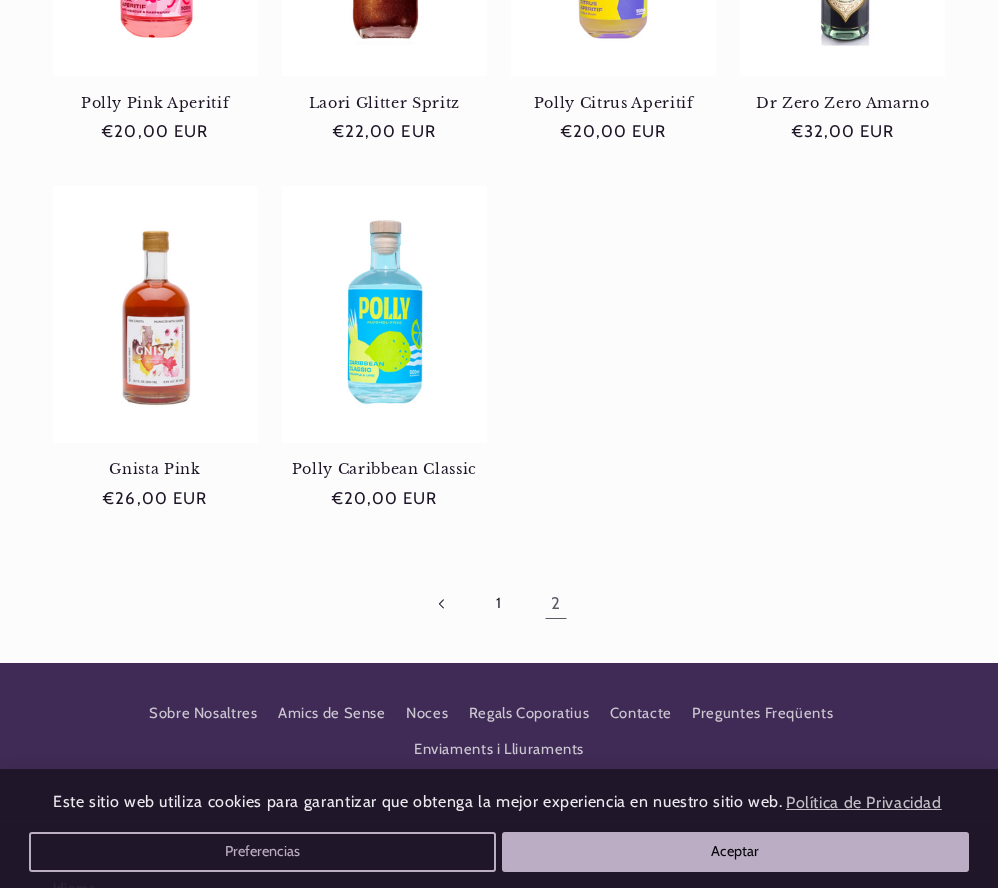 scroll, scrollTop: 1323, scrollLeft: 0, axis: vertical 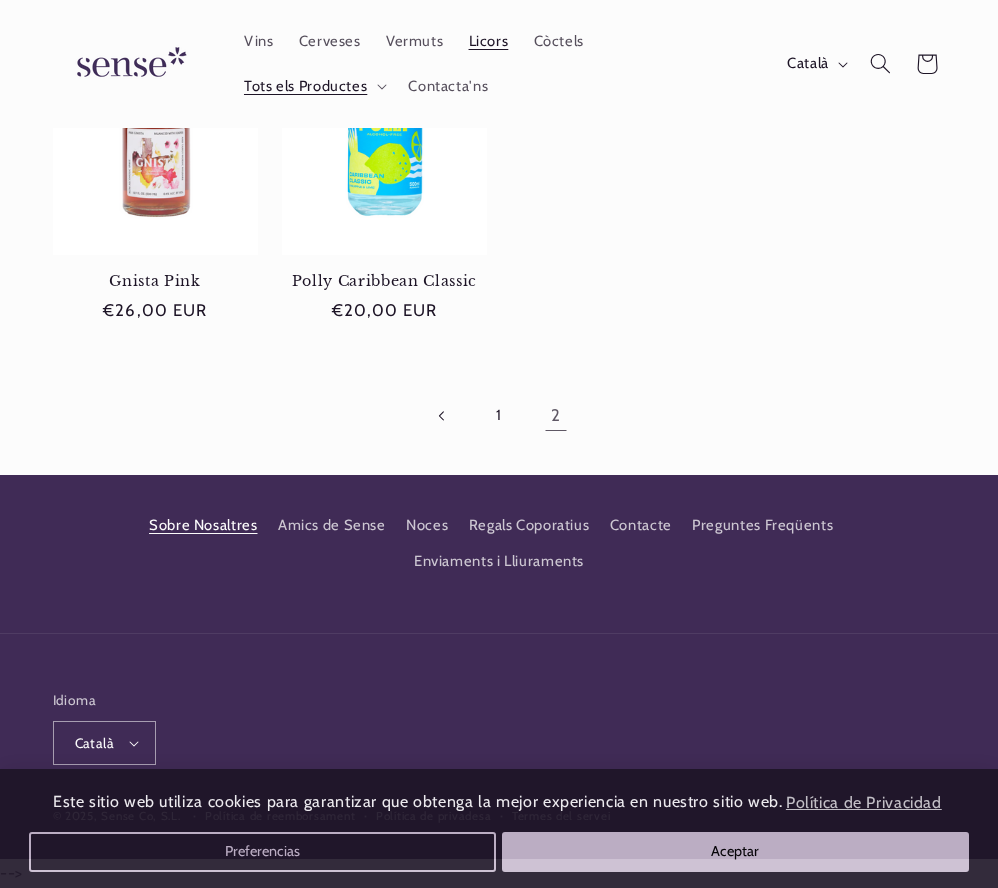 click on "Sobre Nosaltres" at bounding box center (203, 528) 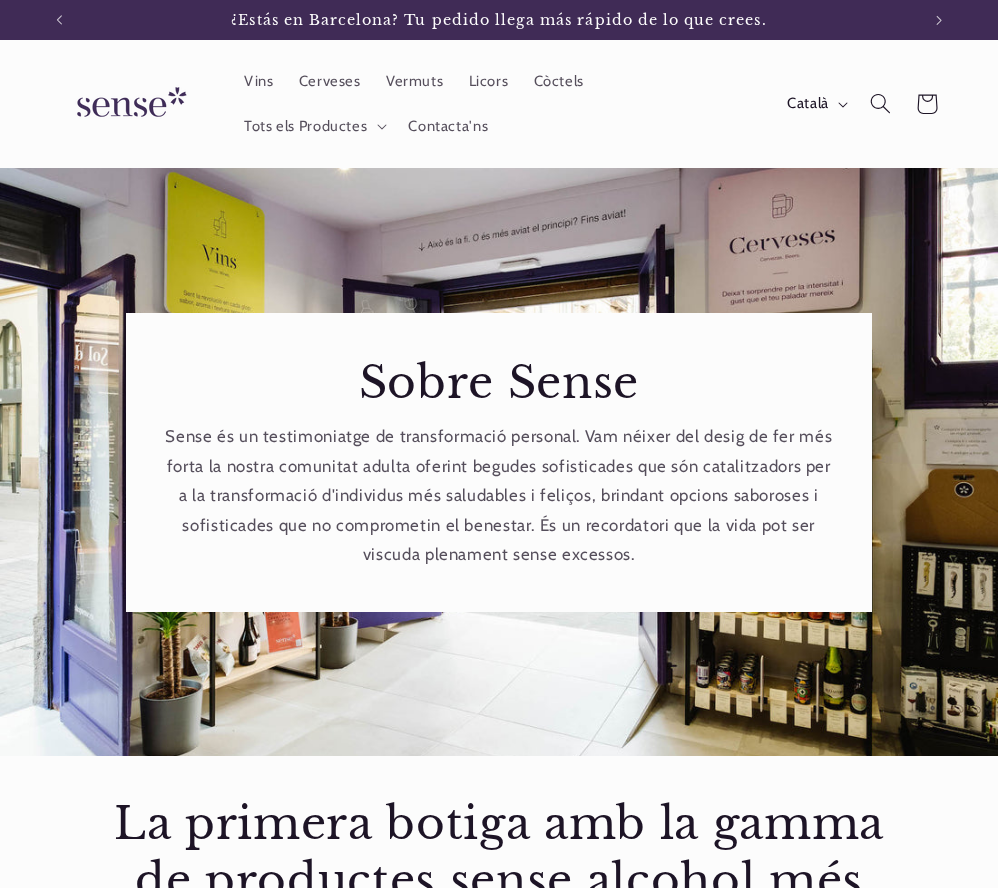 scroll, scrollTop: 0, scrollLeft: 0, axis: both 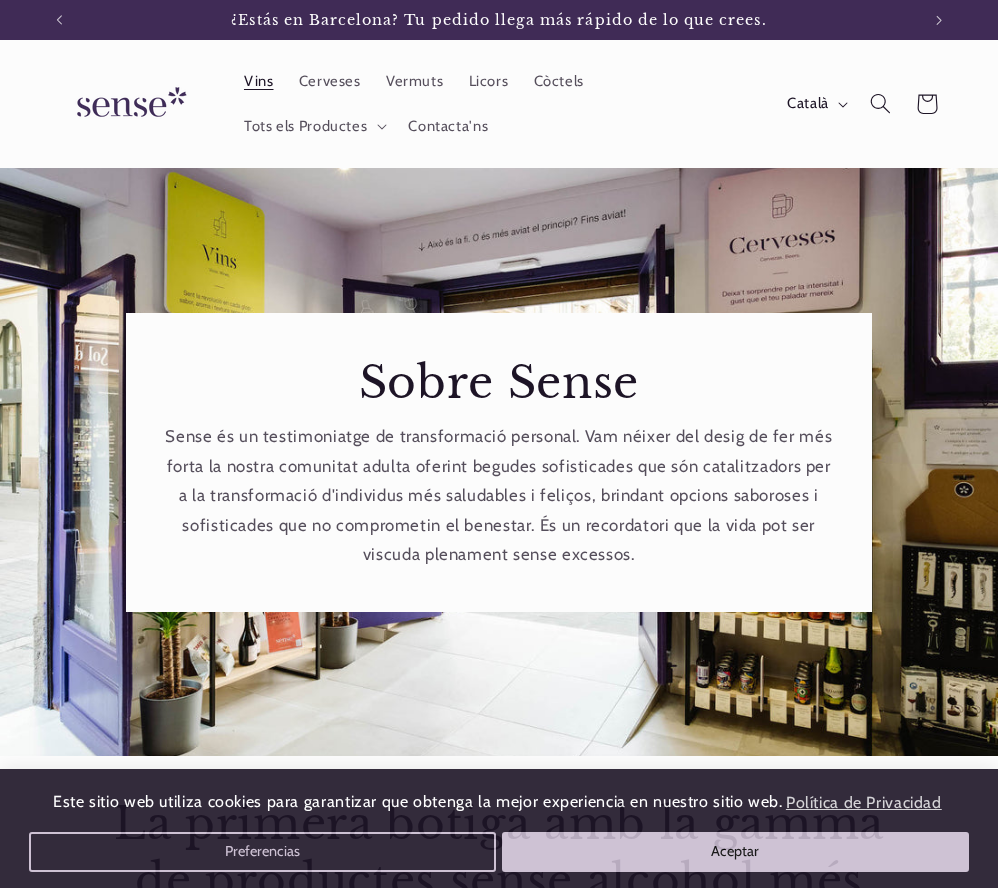 click on "Vins" at bounding box center (259, 81) 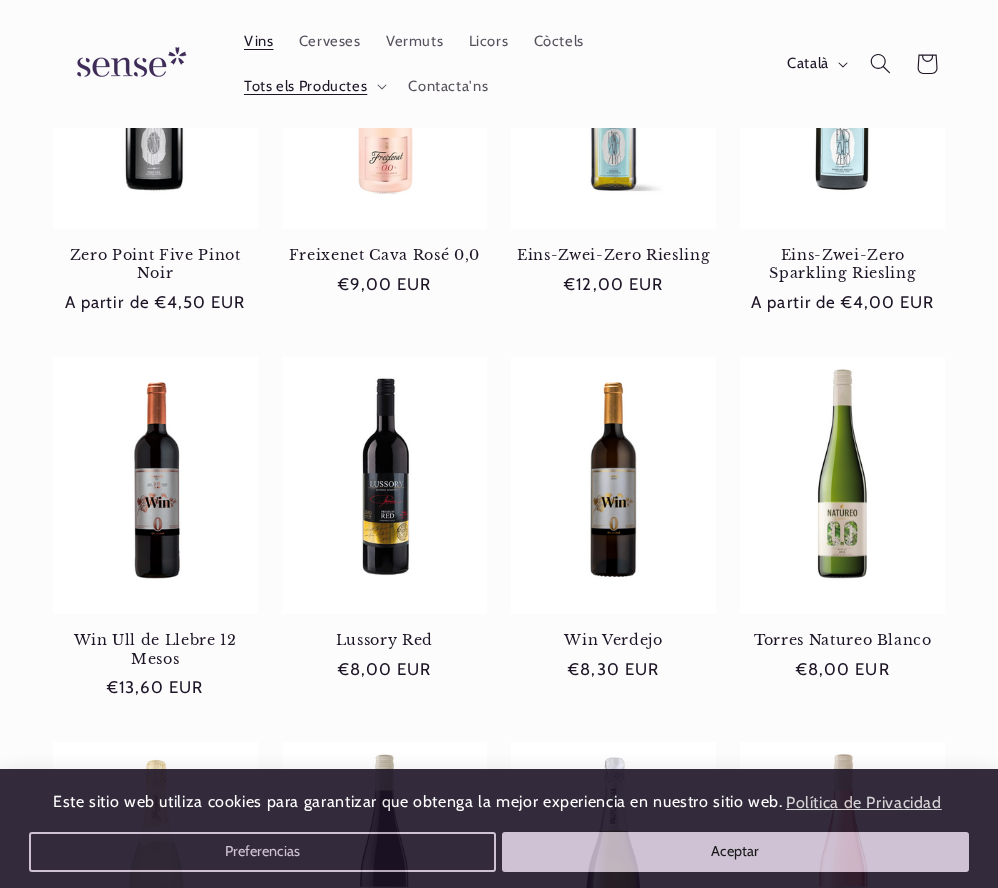 scroll, scrollTop: 399, scrollLeft: 0, axis: vertical 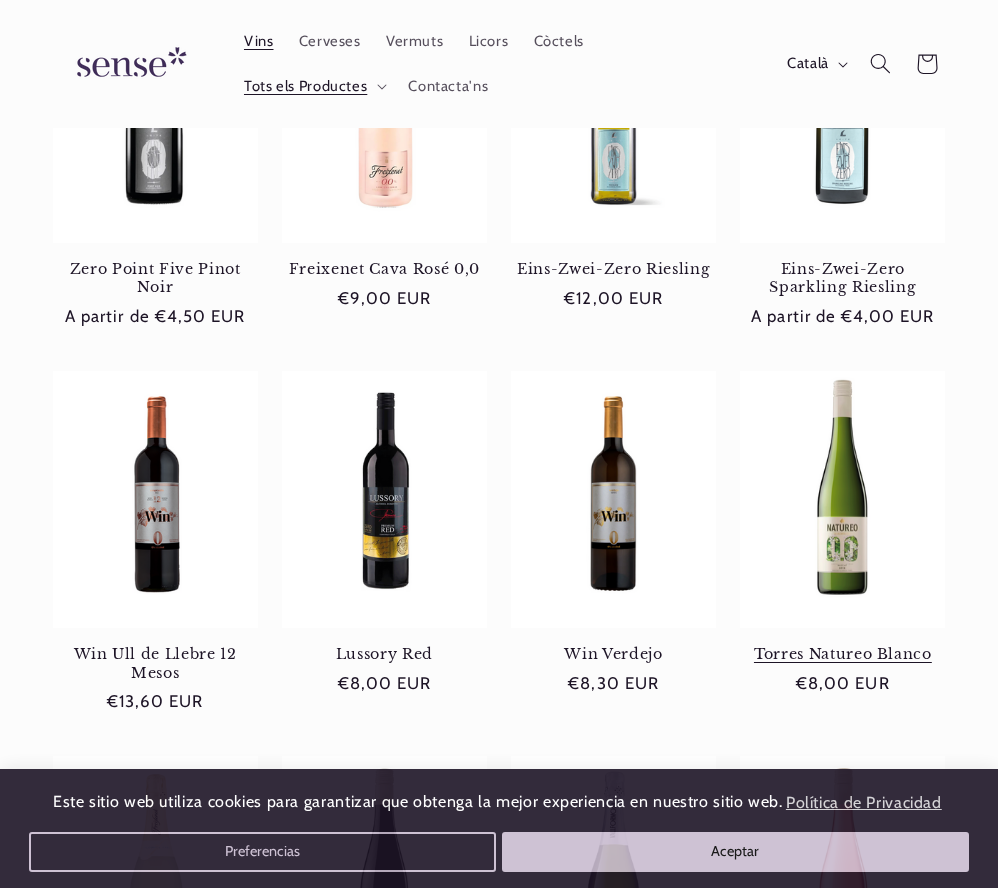 click on "Torres Natureo Blanco" at bounding box center (842, 654) 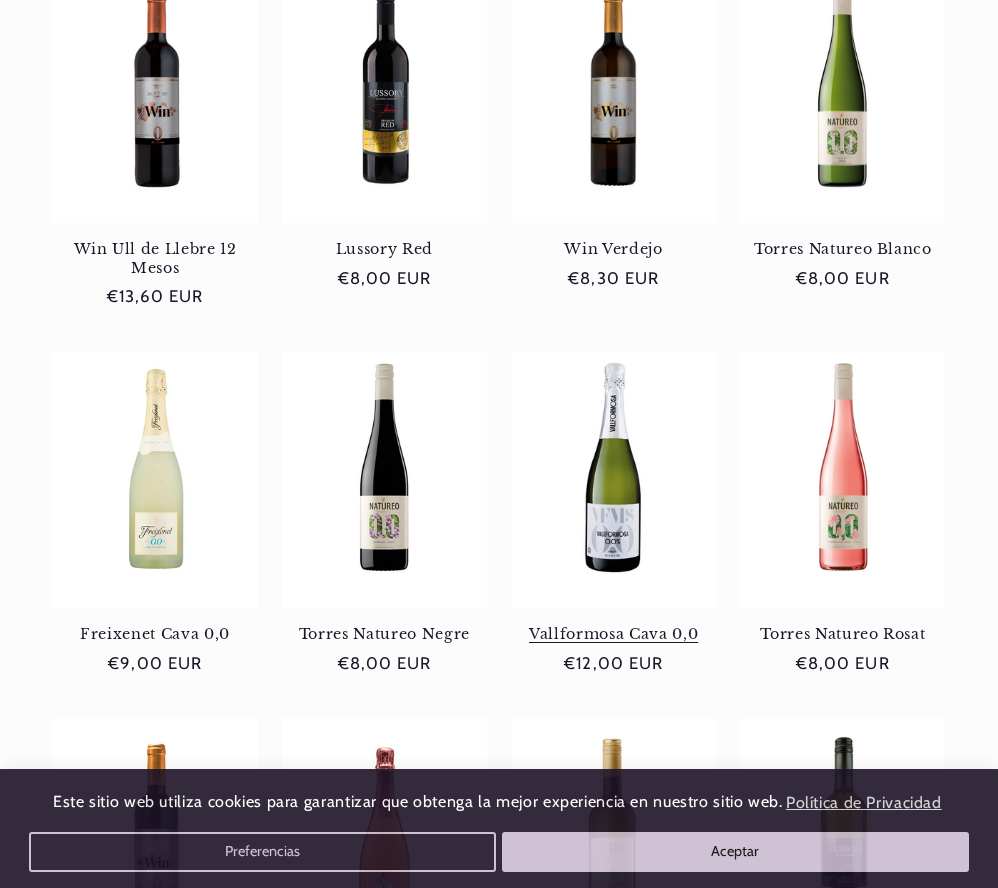 scroll, scrollTop: 820, scrollLeft: 0, axis: vertical 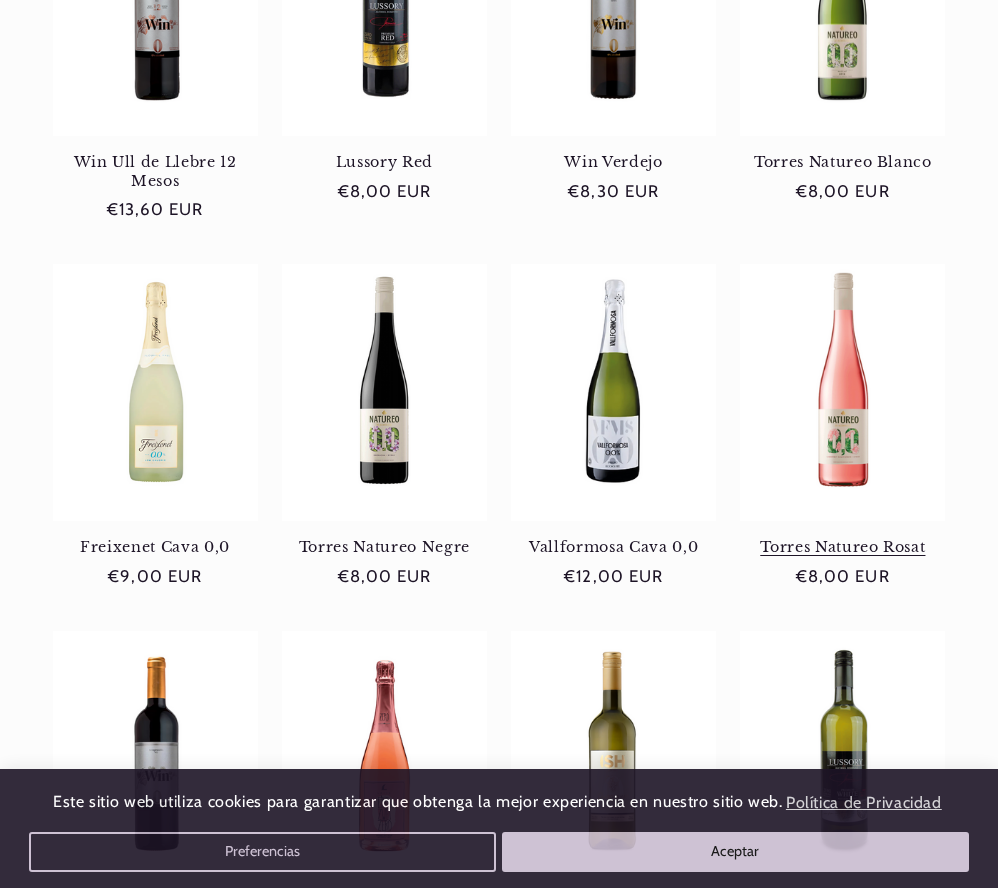 click on "Torres Natureo Rosat" at bounding box center [842, 547] 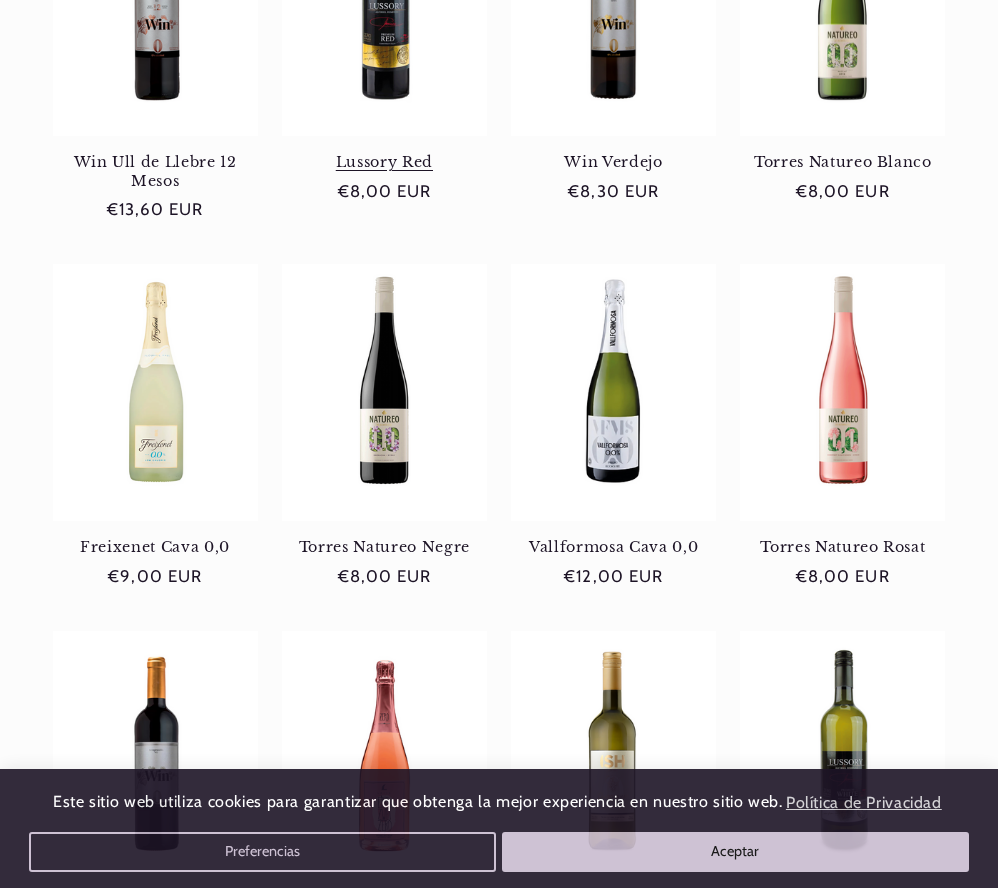 scroll, scrollTop: 0, scrollLeft: 860, axis: horizontal 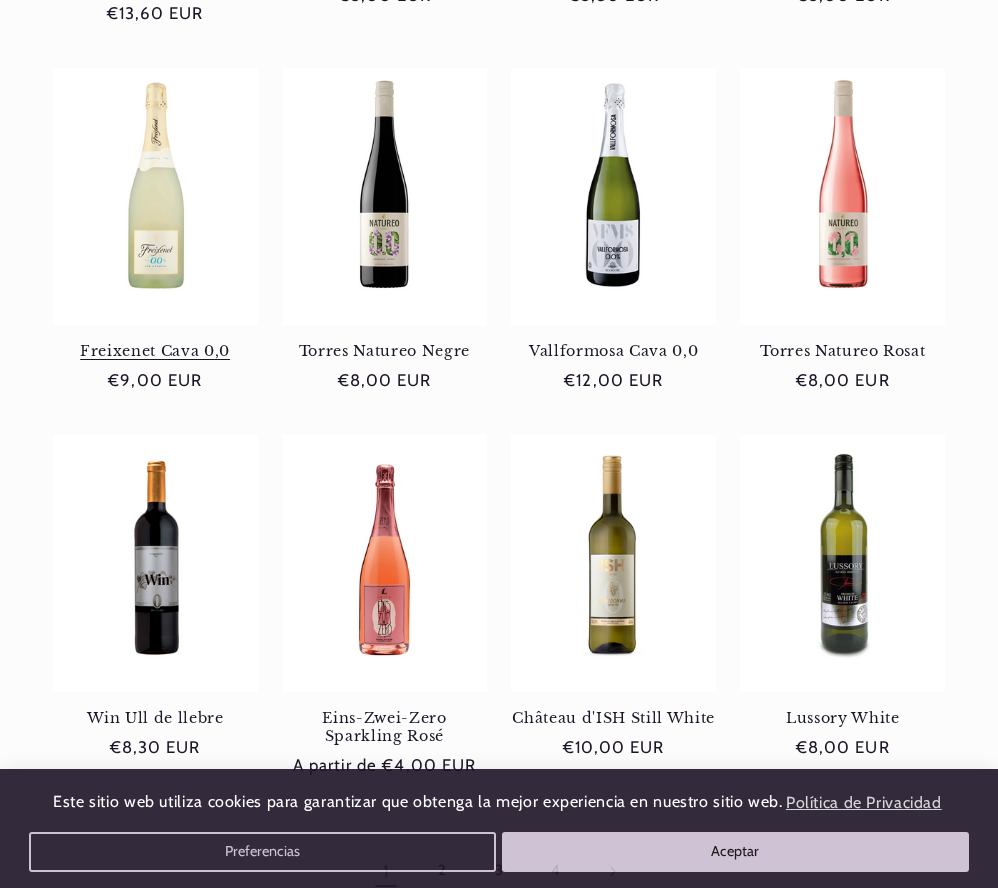 click on "Freixenet Cava 0,0" at bounding box center (155, 351) 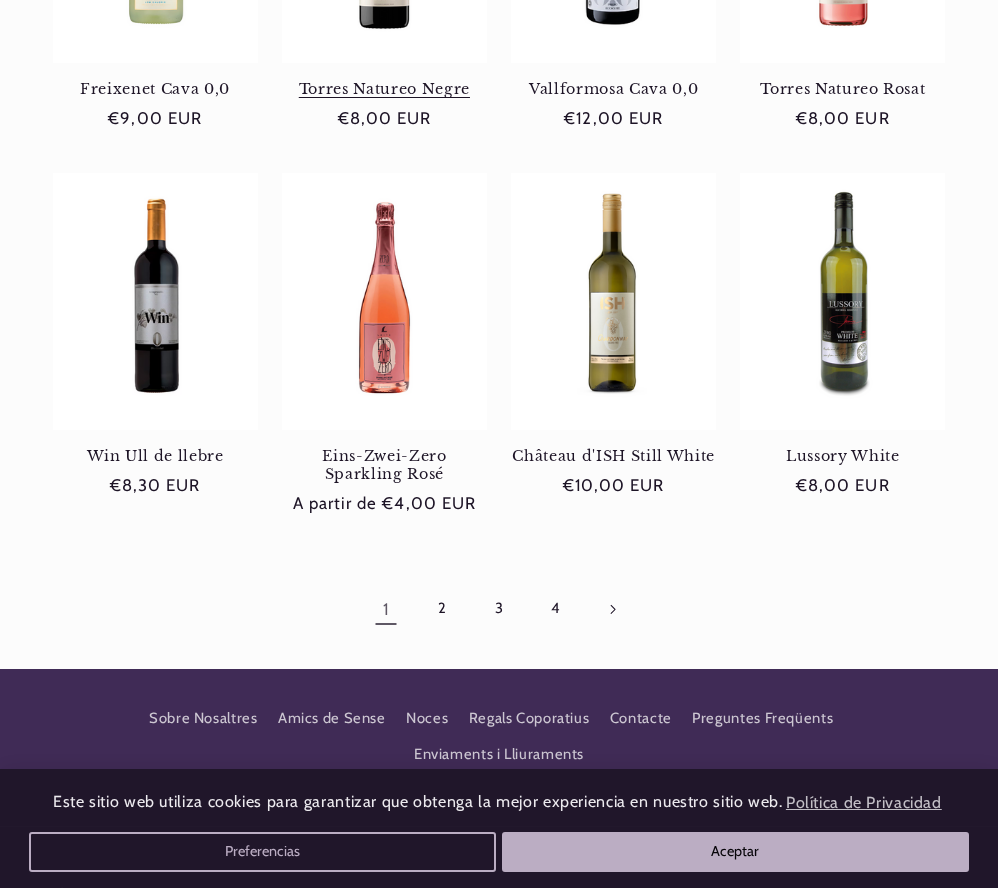scroll, scrollTop: 1350, scrollLeft: 0, axis: vertical 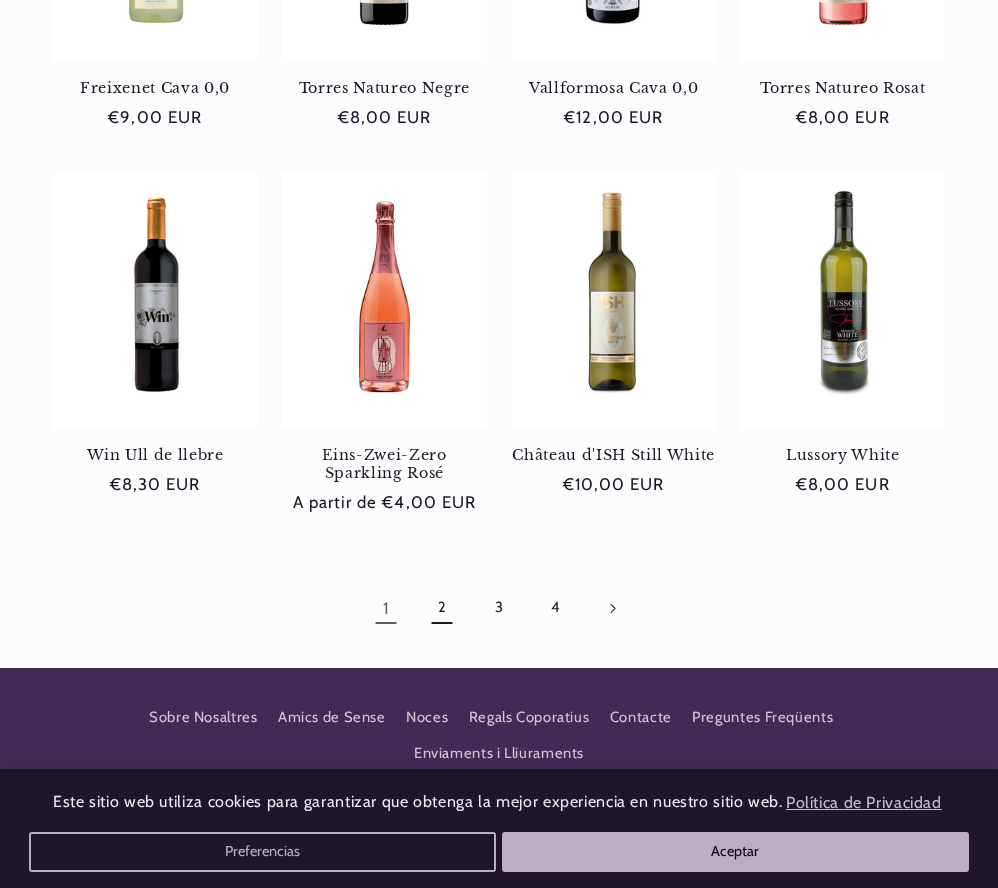click on "2" at bounding box center [442, 608] 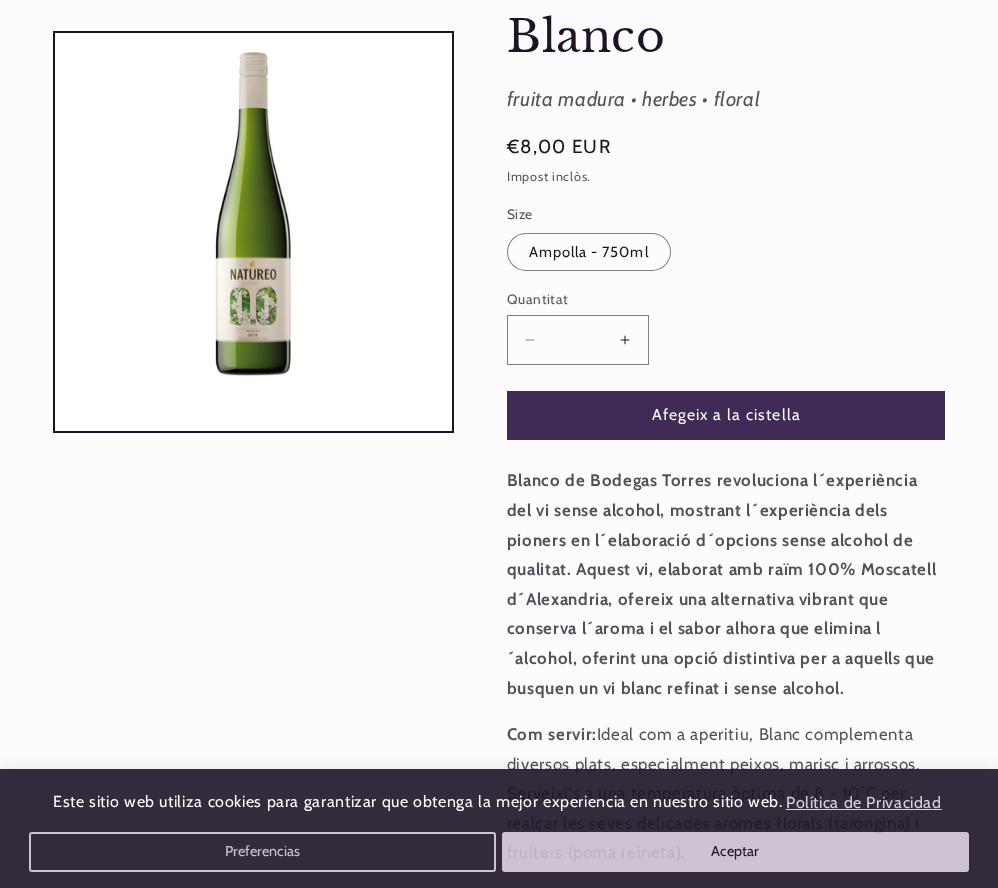 scroll, scrollTop: 267, scrollLeft: 0, axis: vertical 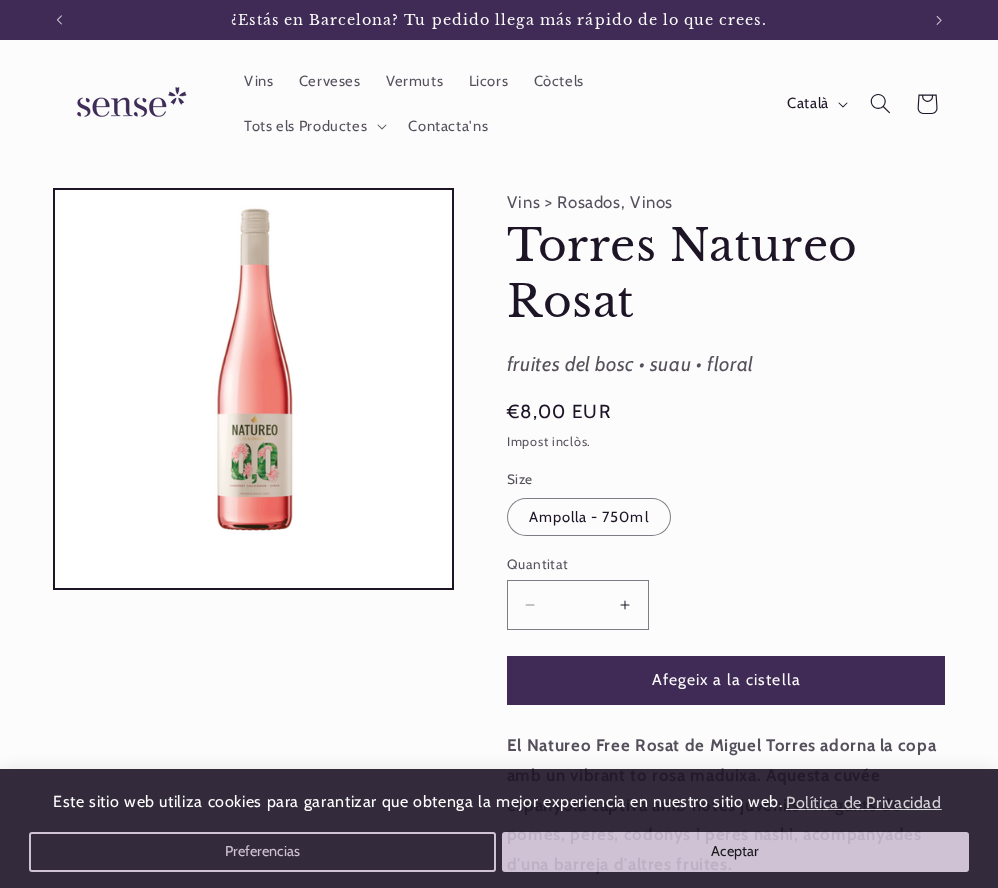 click on "Augmentar quantitat per a Torres Natureo Rosat" at bounding box center [625, 604] 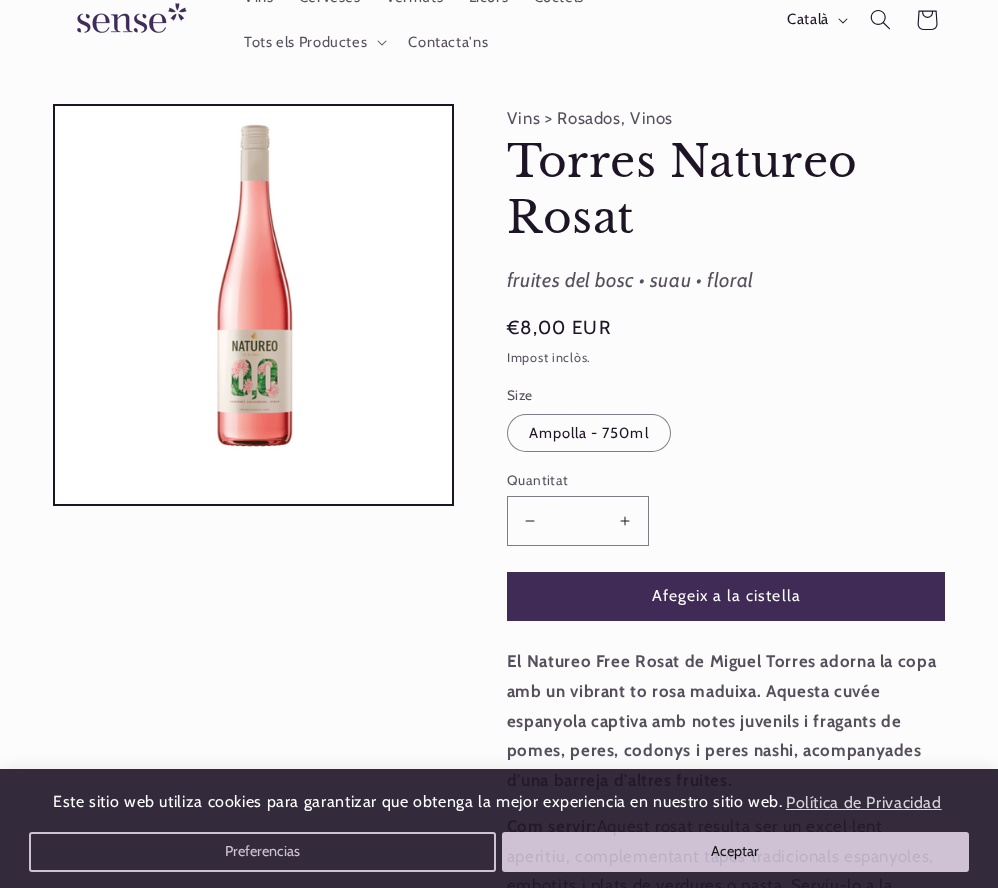 scroll, scrollTop: 153, scrollLeft: 0, axis: vertical 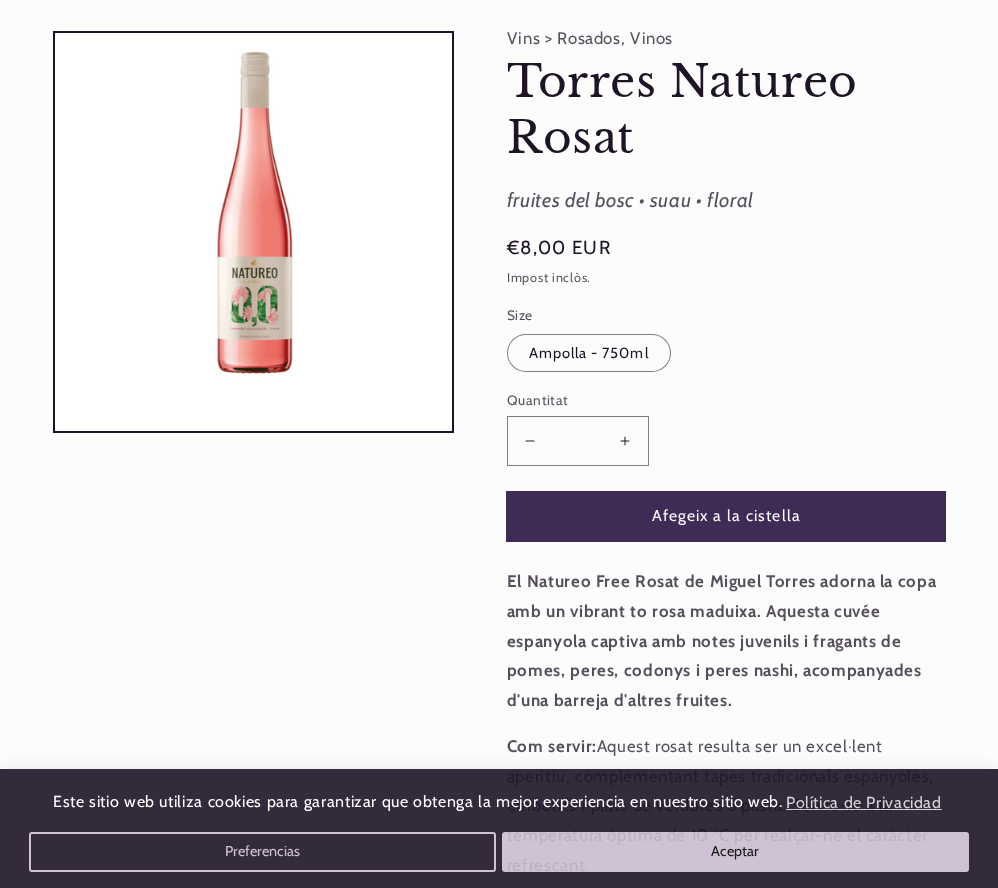 click on "Afegeix a la cistella" at bounding box center [726, 516] 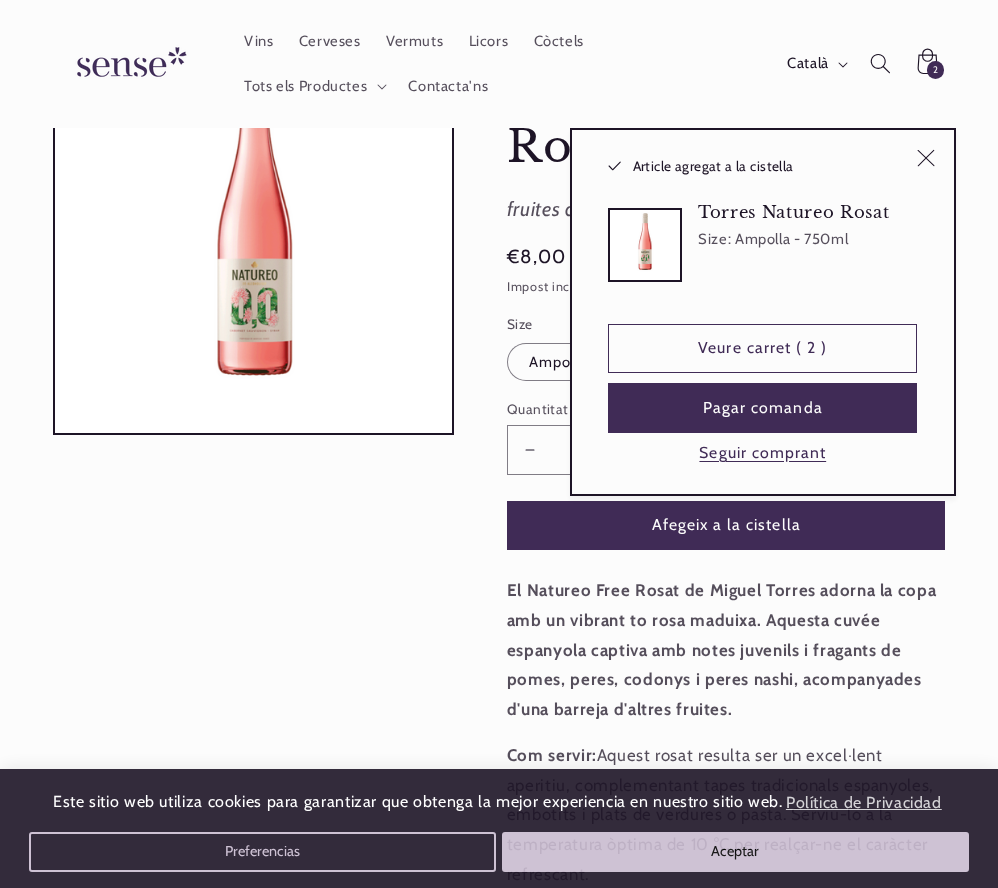 scroll, scrollTop: 177, scrollLeft: 0, axis: vertical 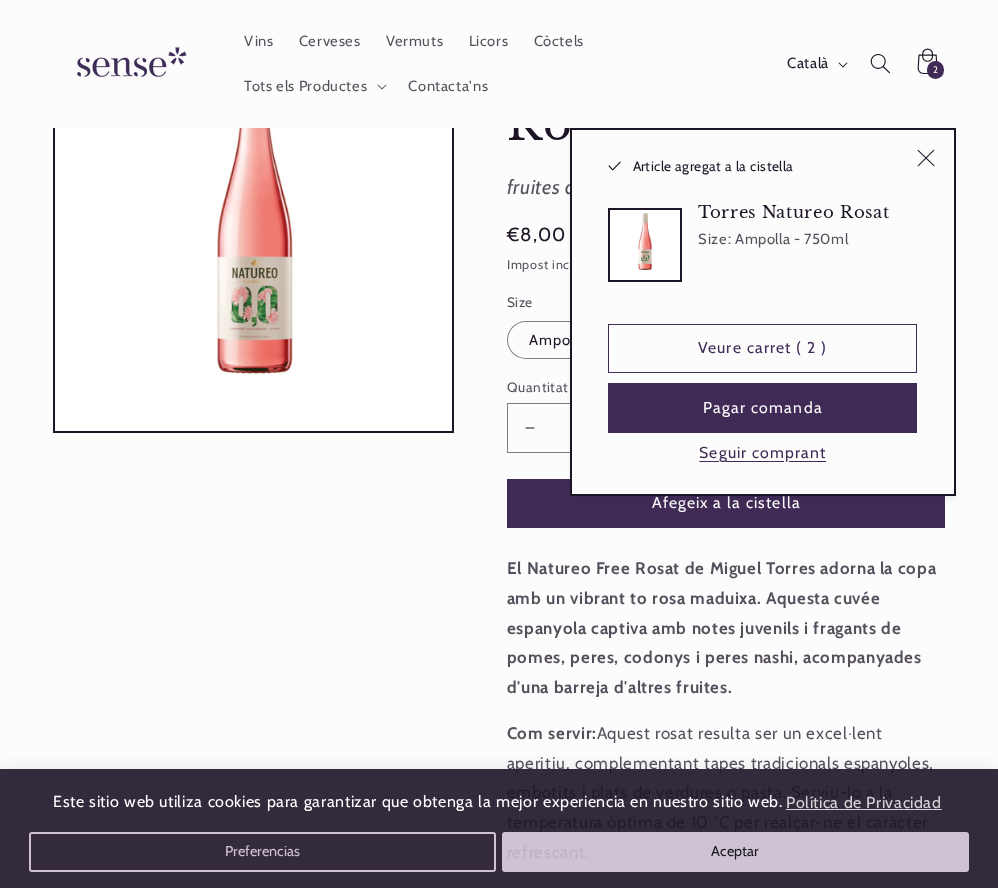 type on "*" 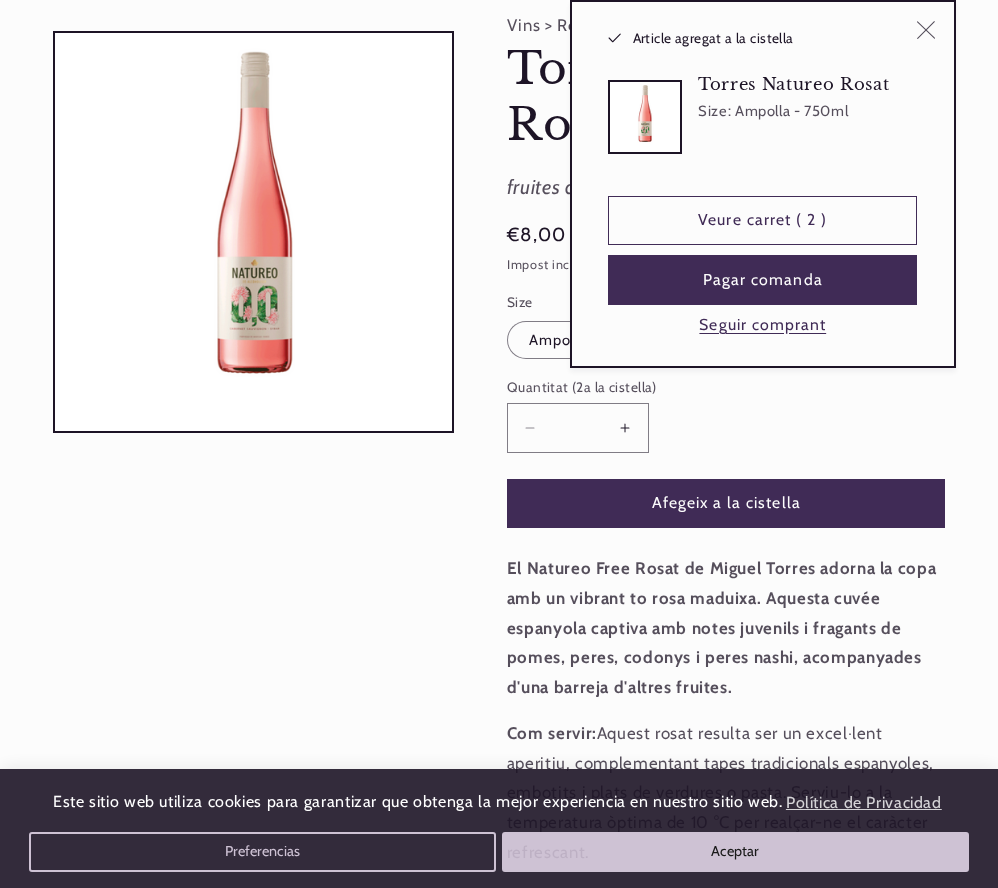 scroll, scrollTop: 0, scrollLeft: 0, axis: both 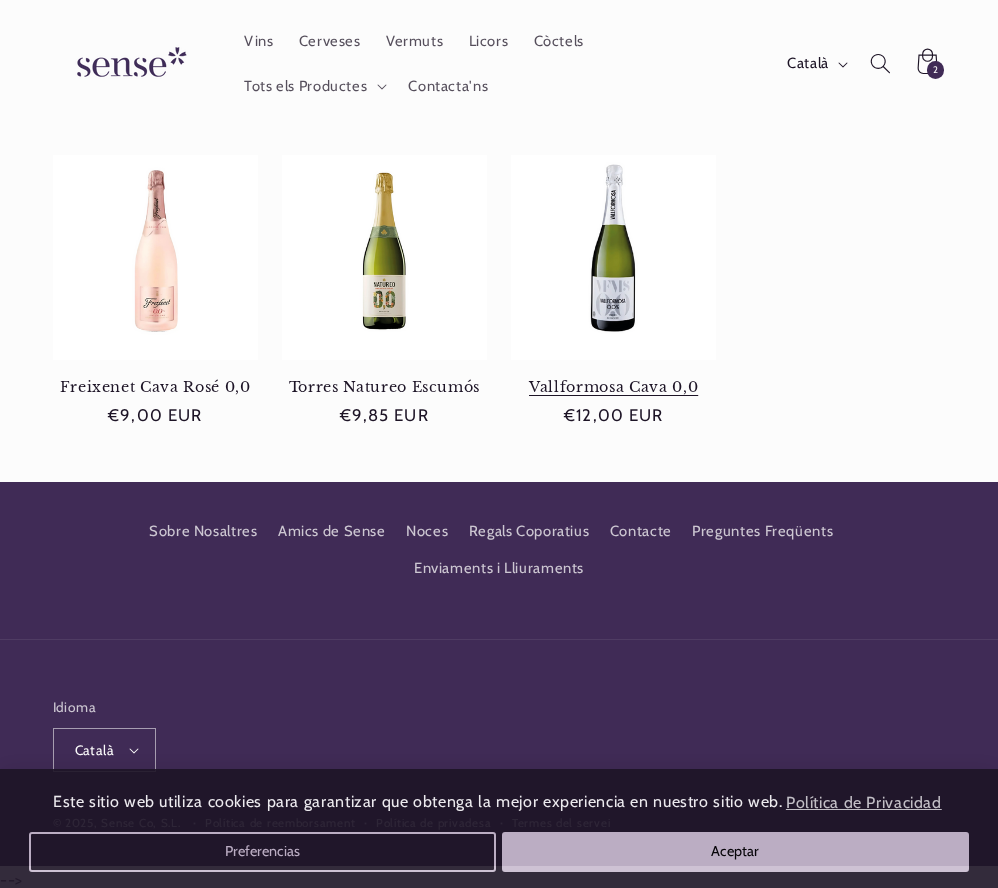 click on "Vallformosa Cava 0,0" at bounding box center (613, 387) 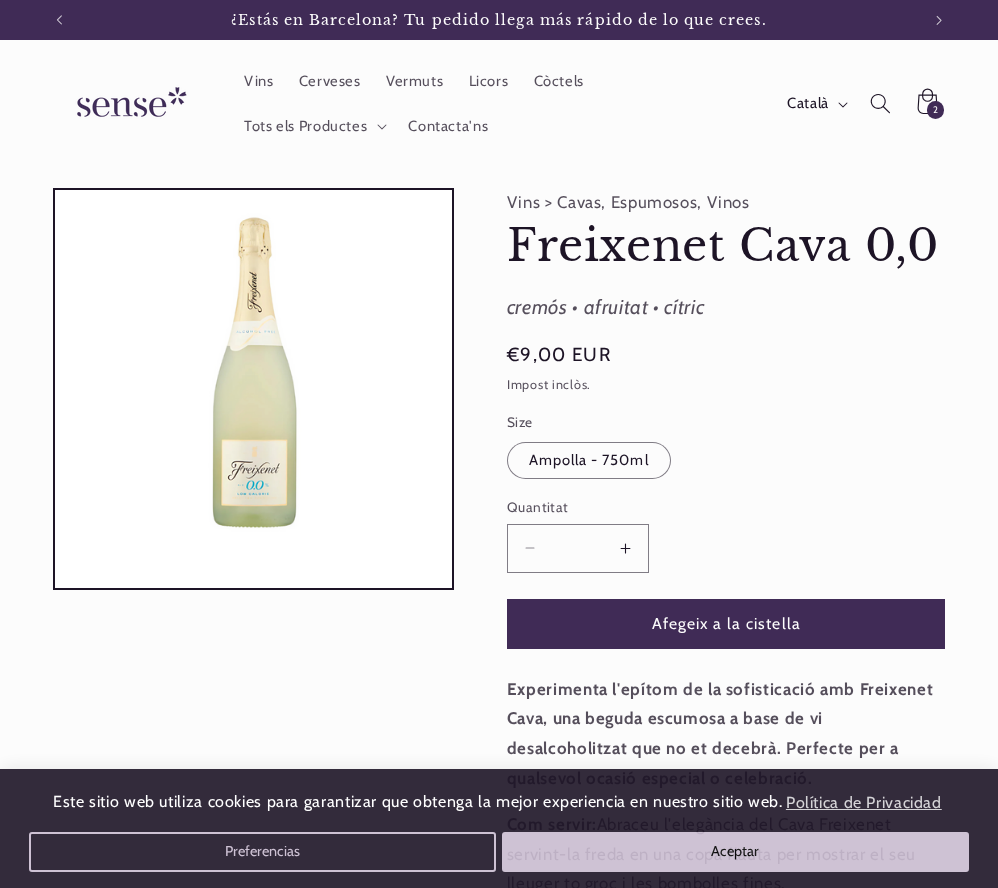 scroll, scrollTop: 3, scrollLeft: 0, axis: vertical 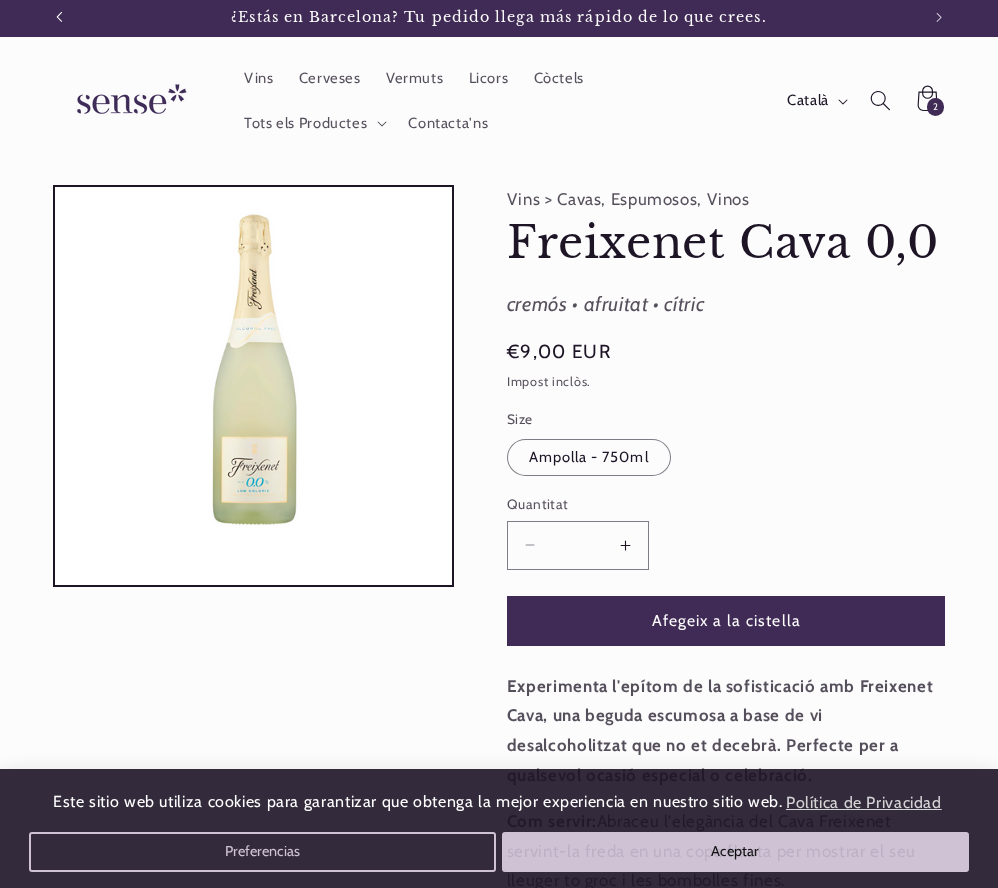 click at bounding box center [59, 17] 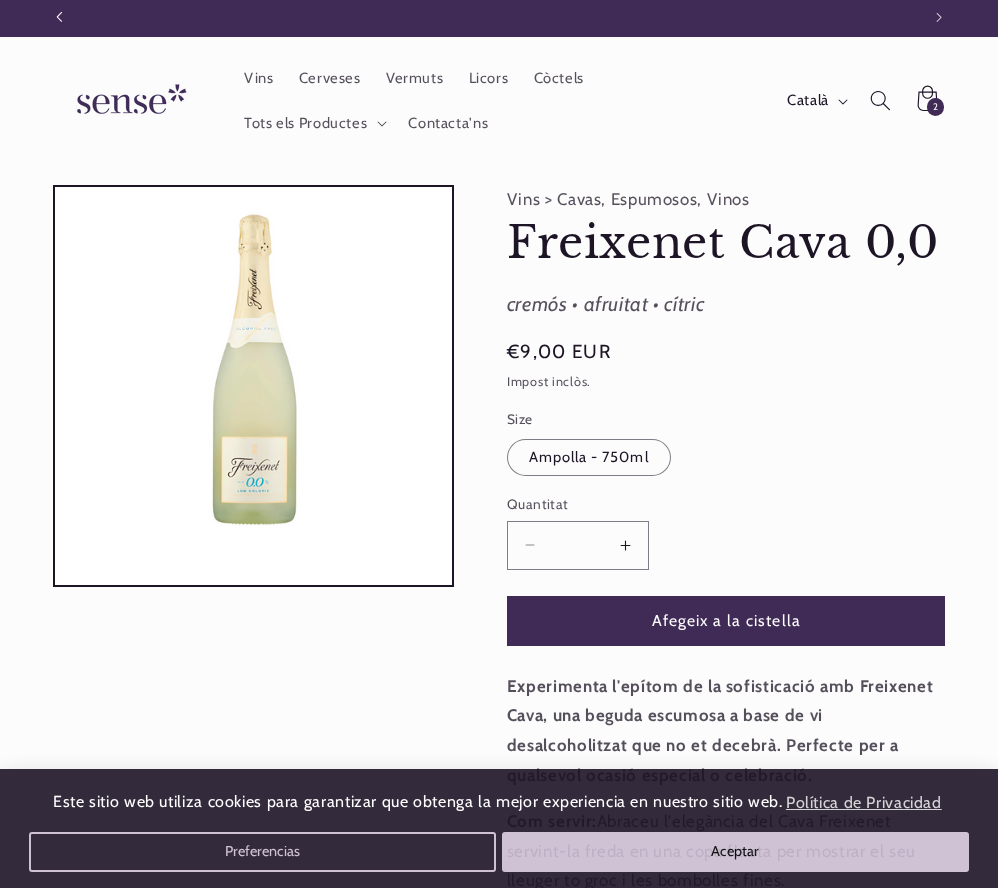 scroll, scrollTop: 0, scrollLeft: 860, axis: horizontal 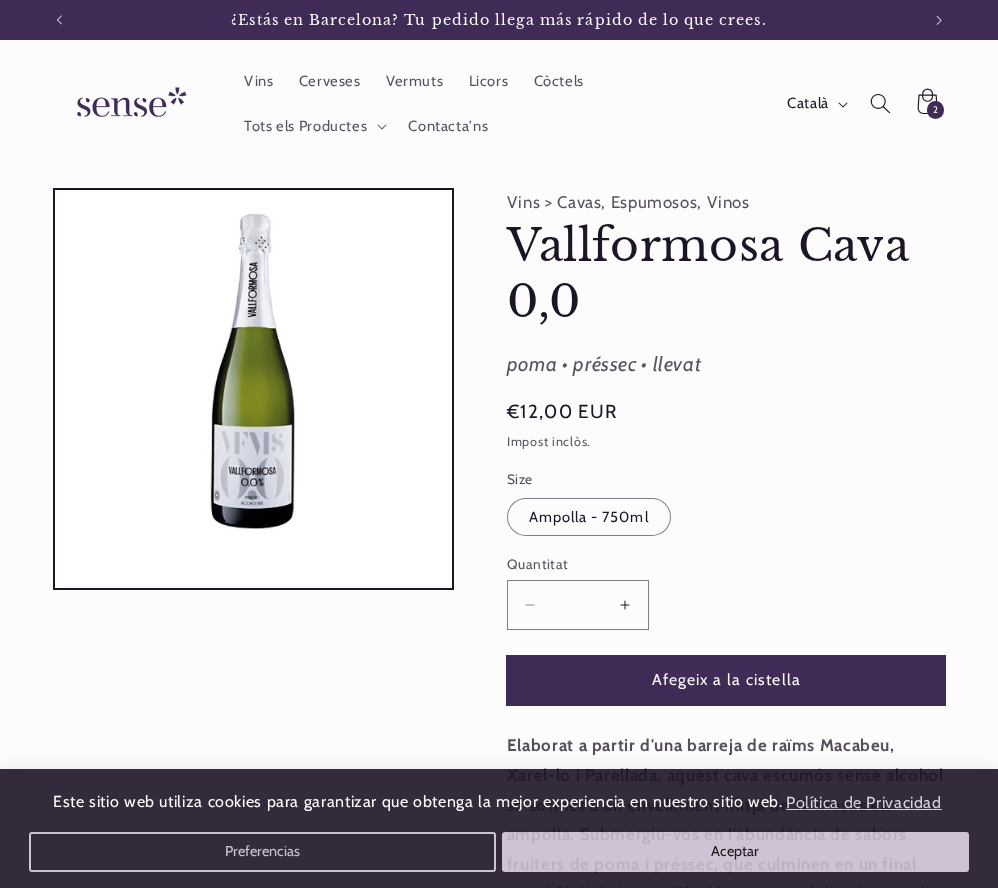 drag, startPoint x: 723, startPoint y: 675, endPoint x: 712, endPoint y: 668, distance: 13.038404 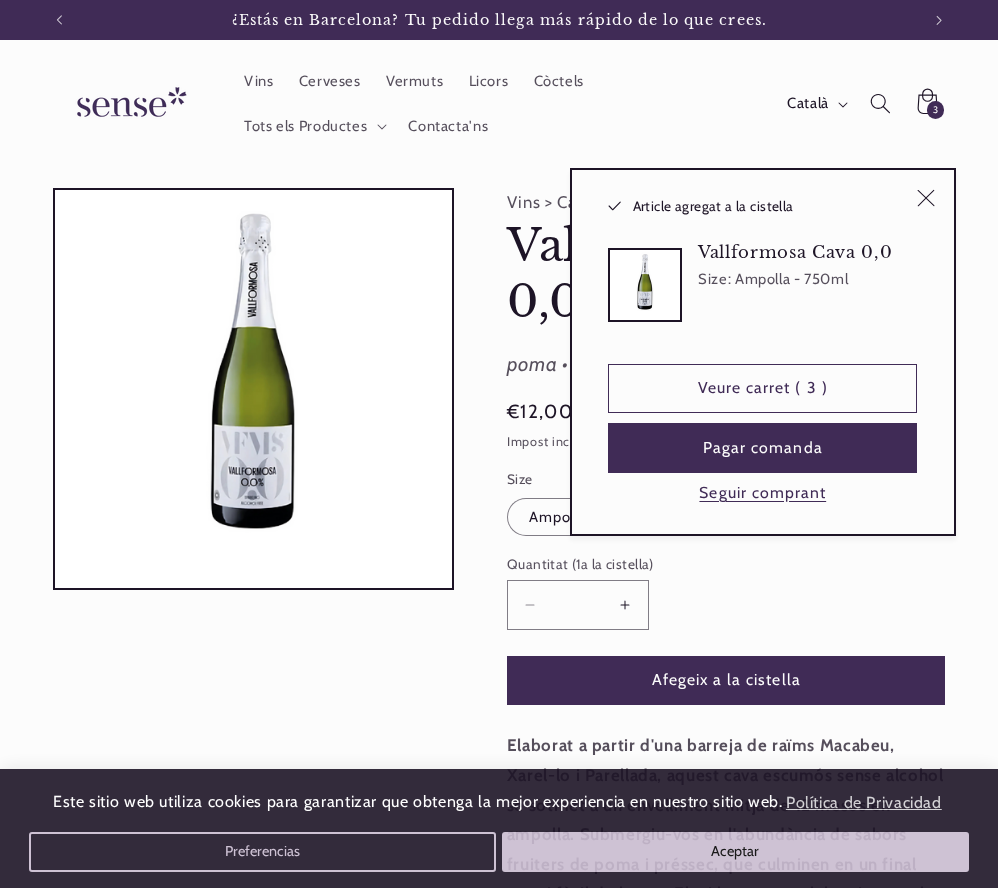 scroll, scrollTop: 0, scrollLeft: 860, axis: horizontal 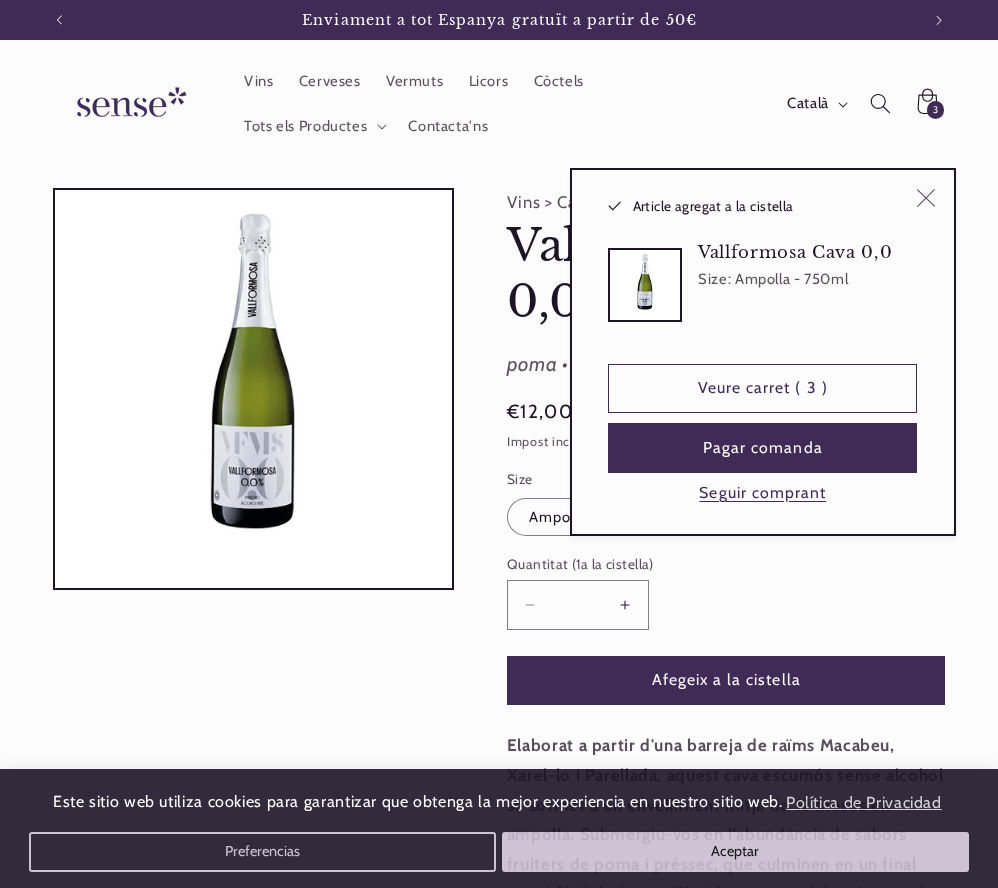 click 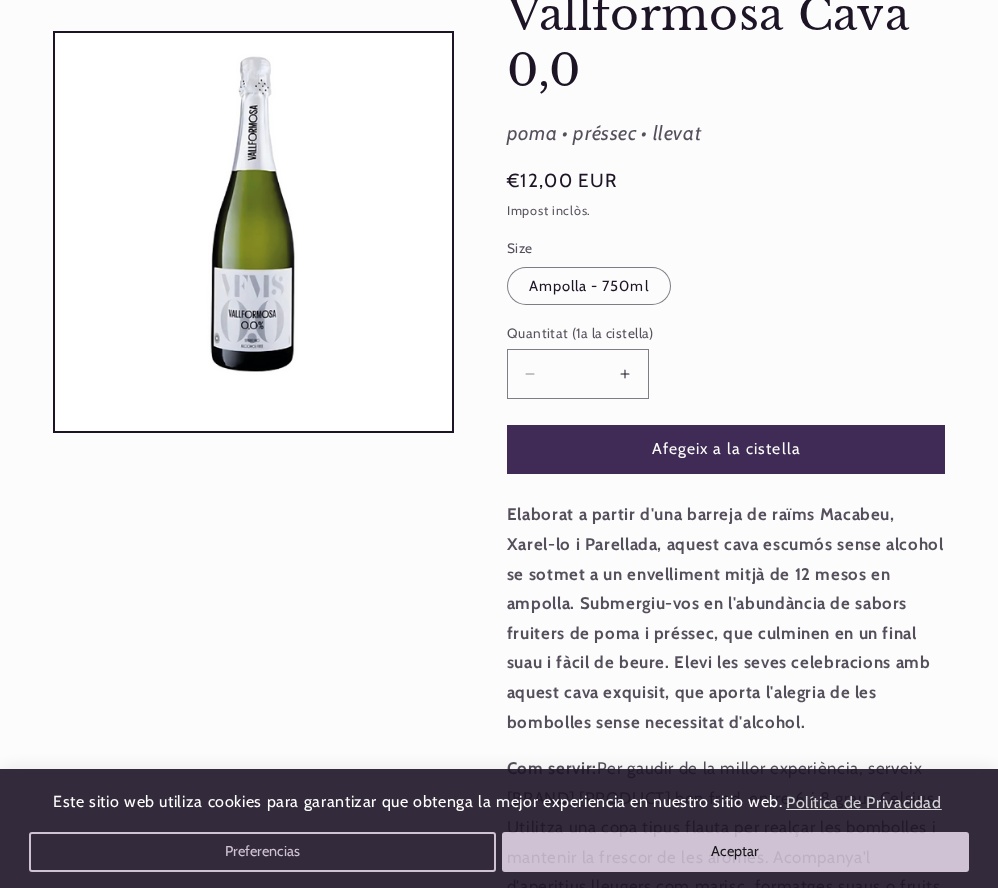 scroll, scrollTop: 243, scrollLeft: 0, axis: vertical 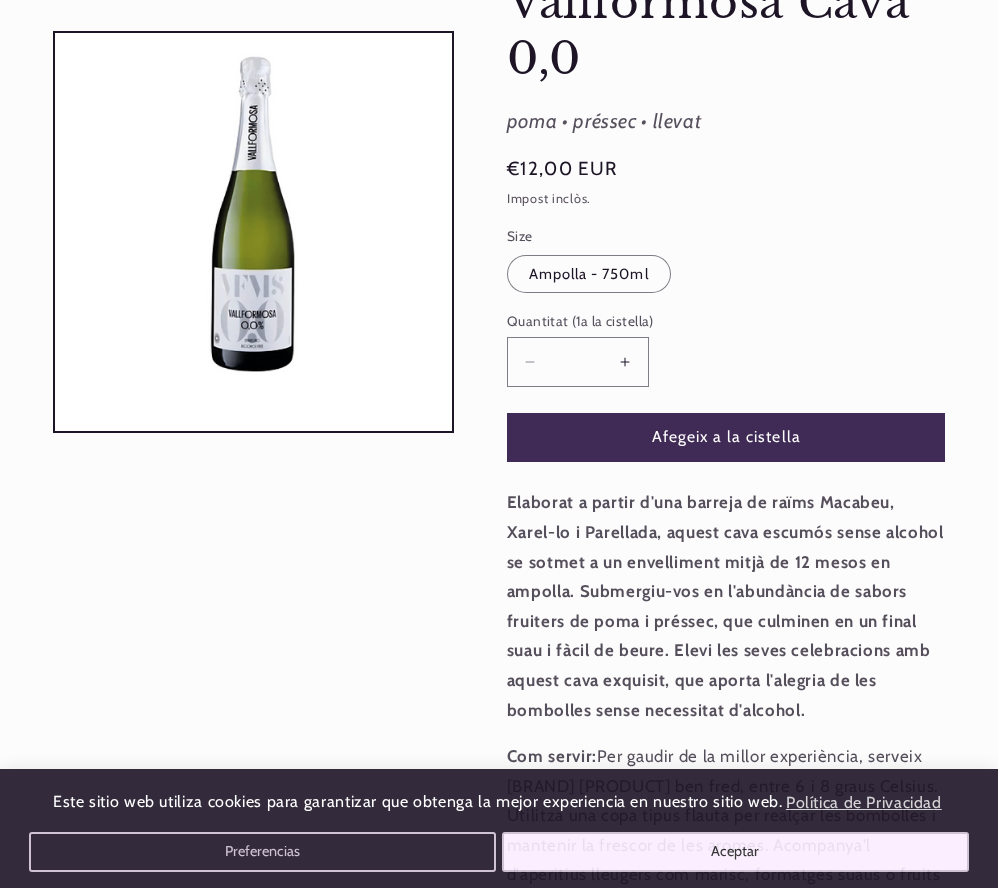 click on "Aceptar" at bounding box center (736, 852) 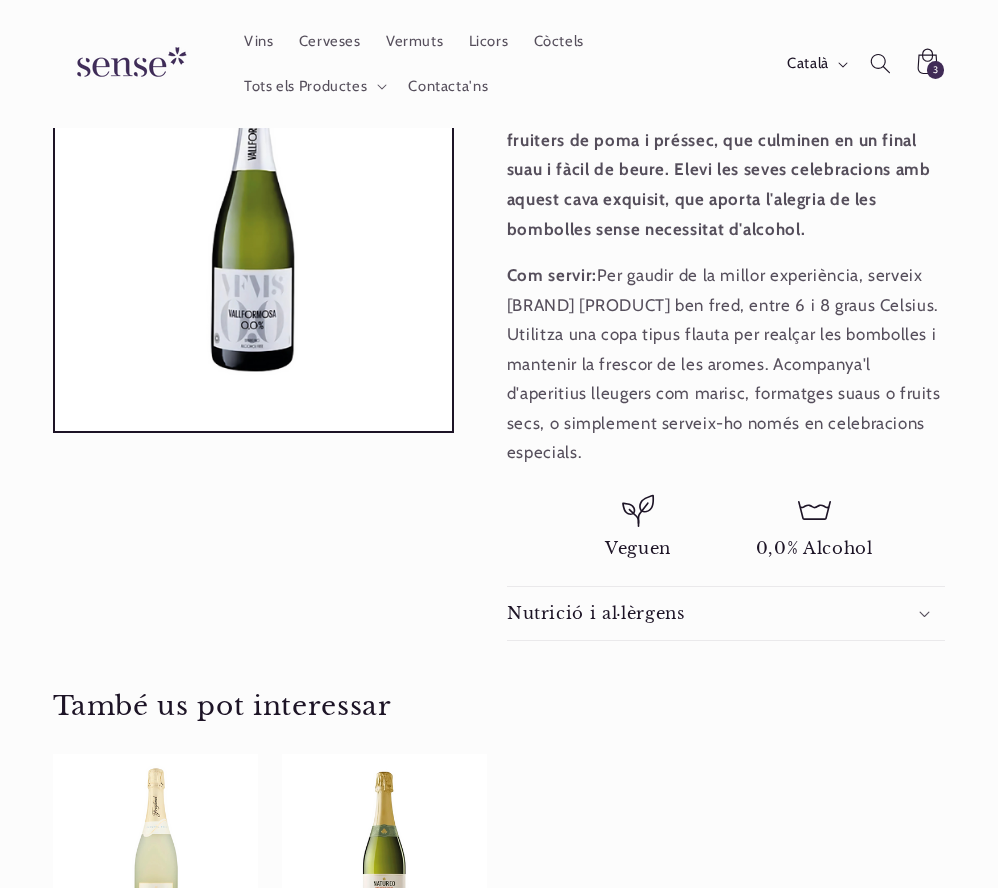 scroll, scrollTop: 715, scrollLeft: 0, axis: vertical 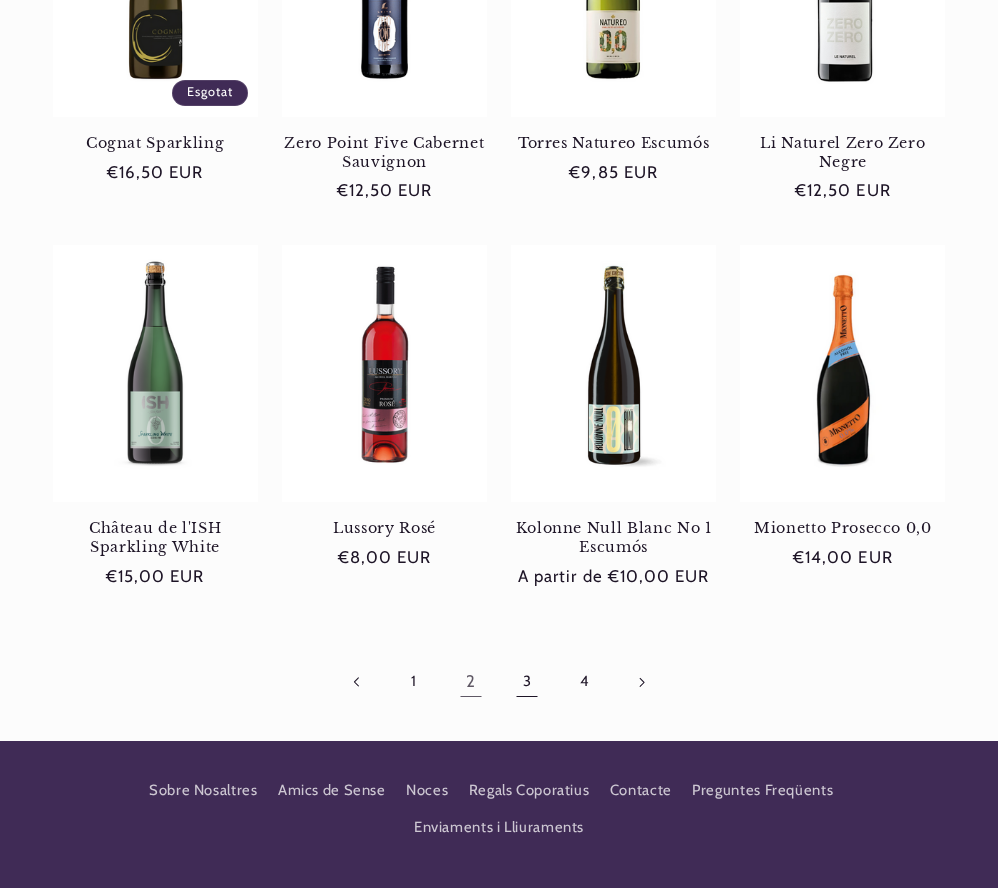 click on "3" at bounding box center (527, 682) 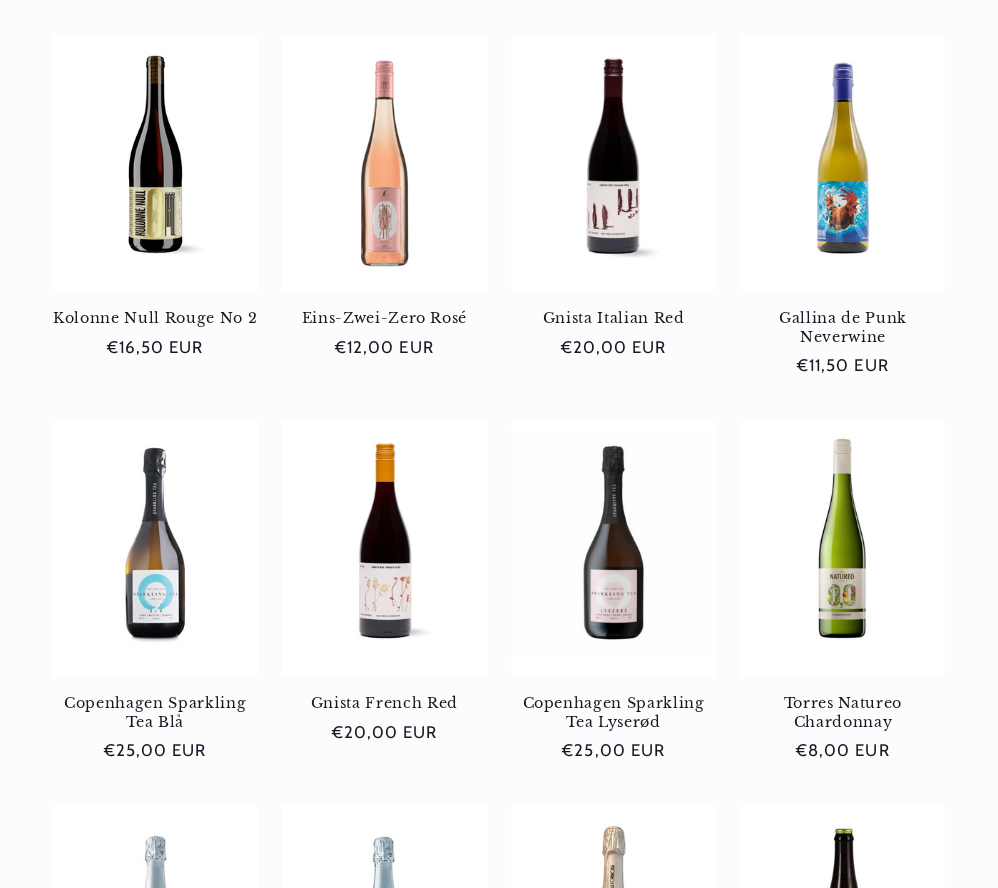 scroll, scrollTop: 738, scrollLeft: 0, axis: vertical 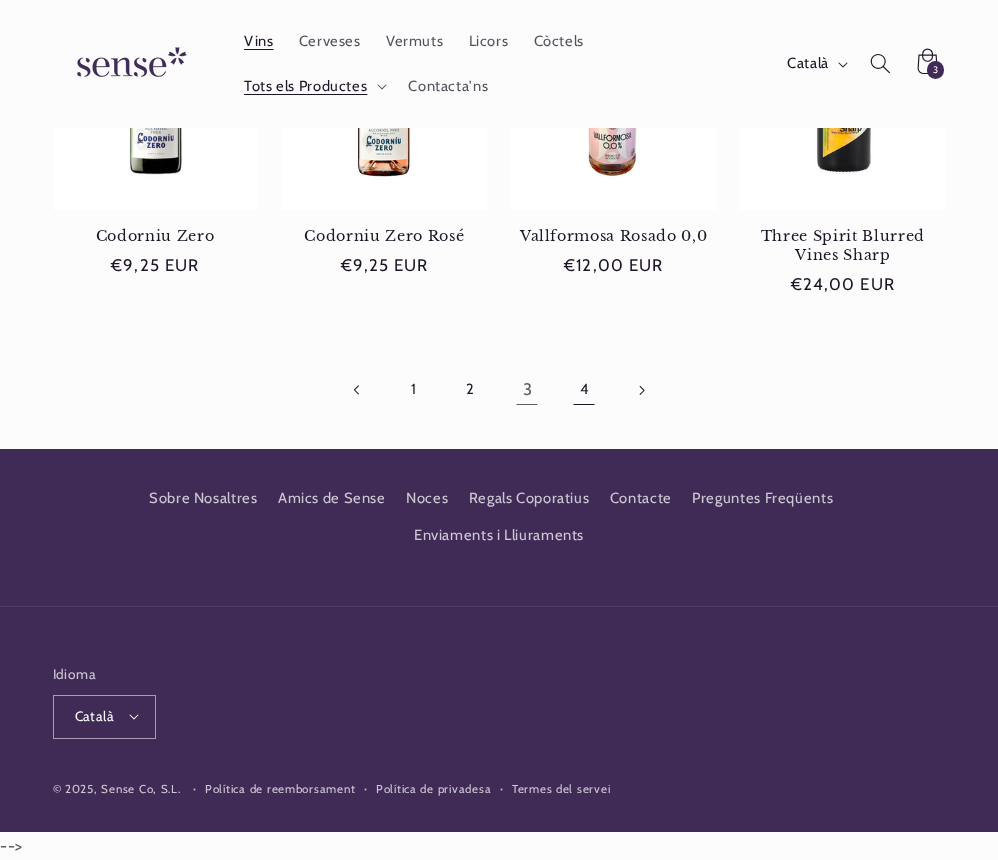 click on "4" at bounding box center [584, 390] 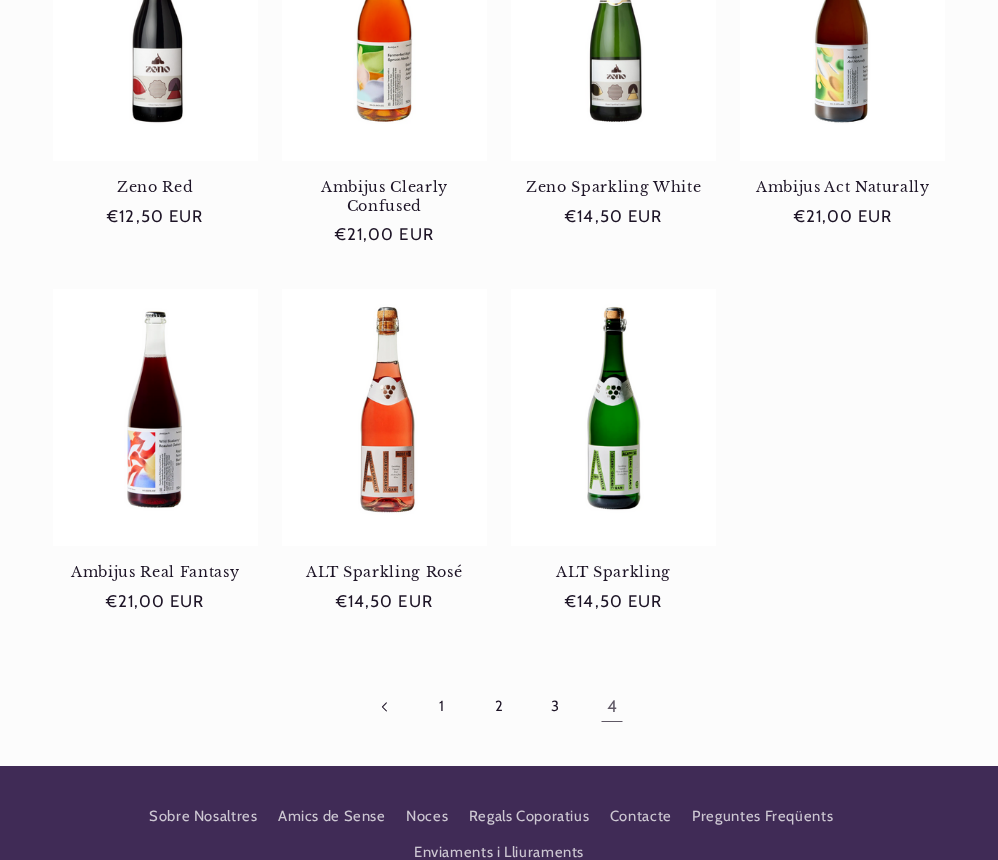 scroll, scrollTop: 870, scrollLeft: 1, axis: both 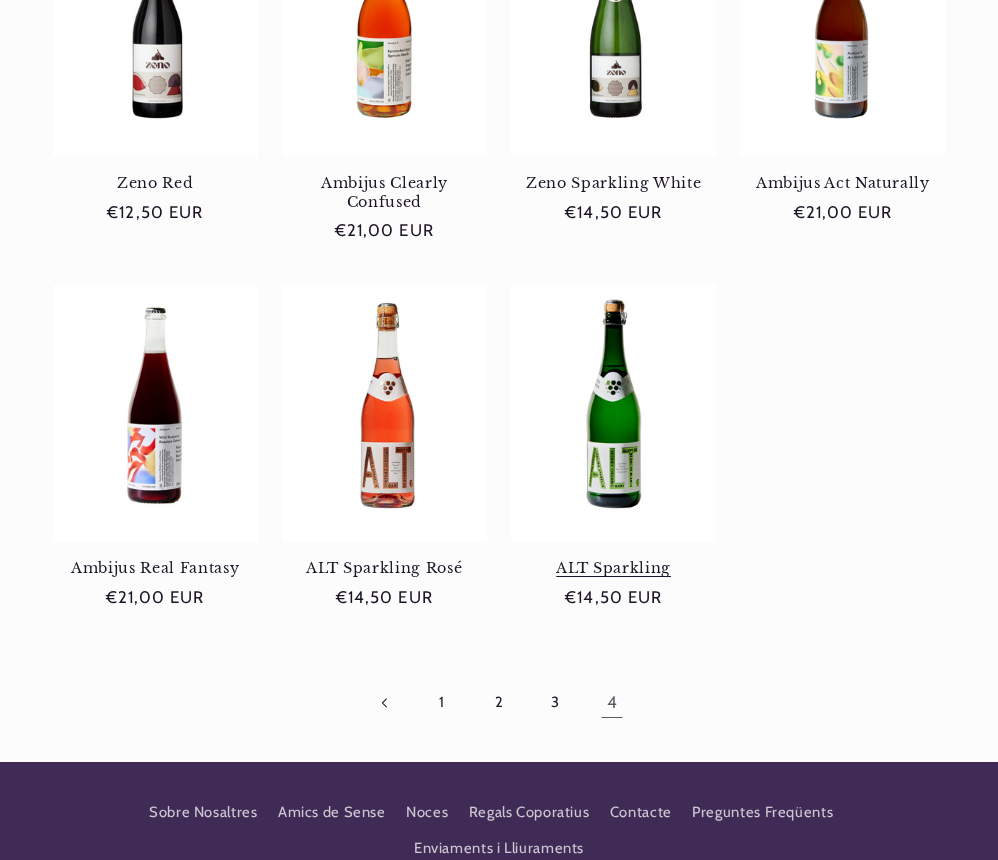 click on "ALT Sparkling" at bounding box center (613, 568) 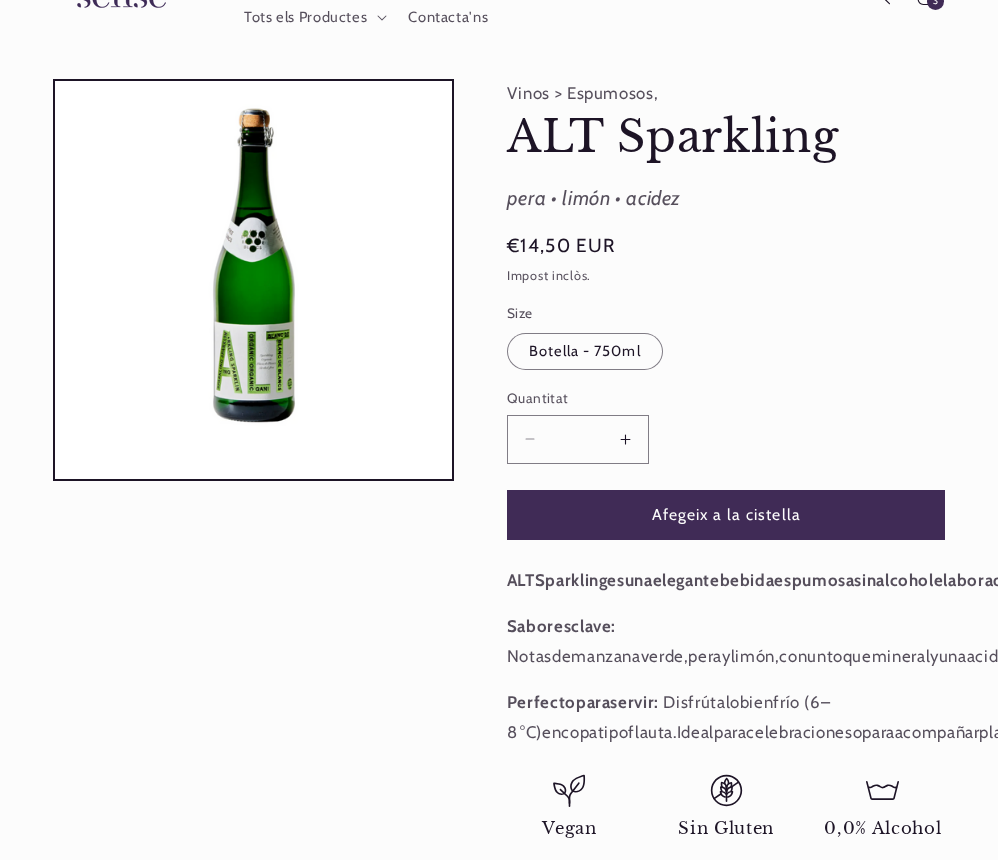 scroll, scrollTop: 107, scrollLeft: 0, axis: vertical 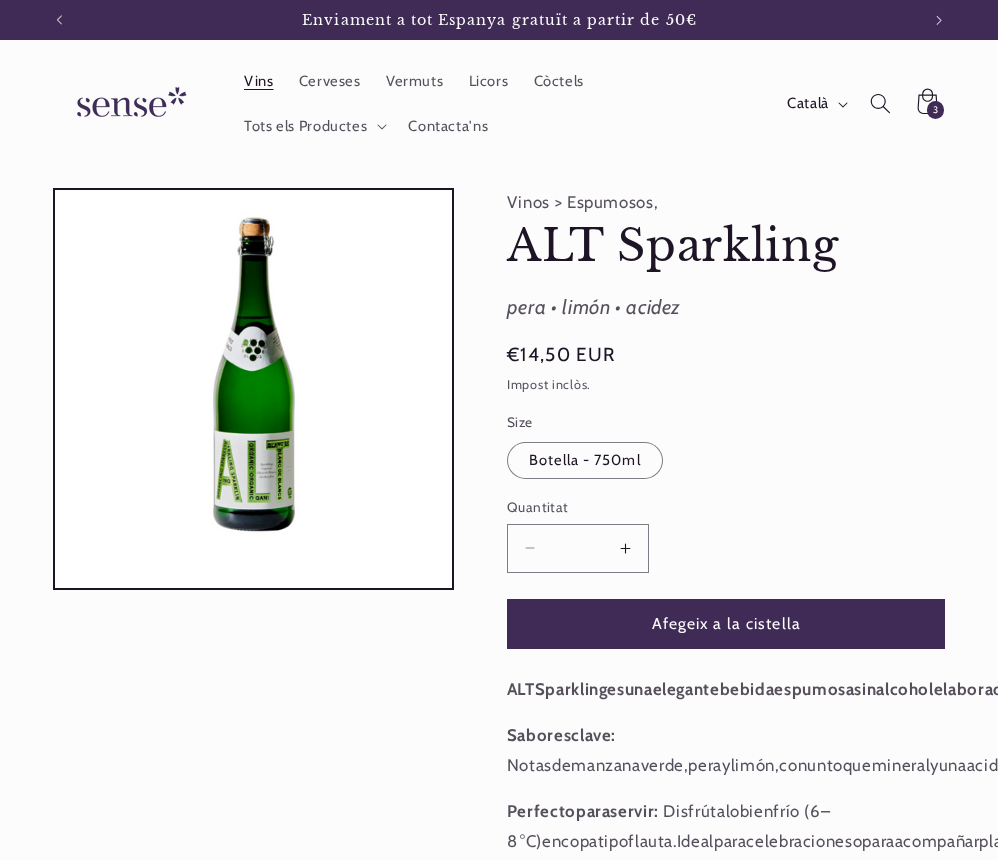 click on "Vins" at bounding box center [259, 81] 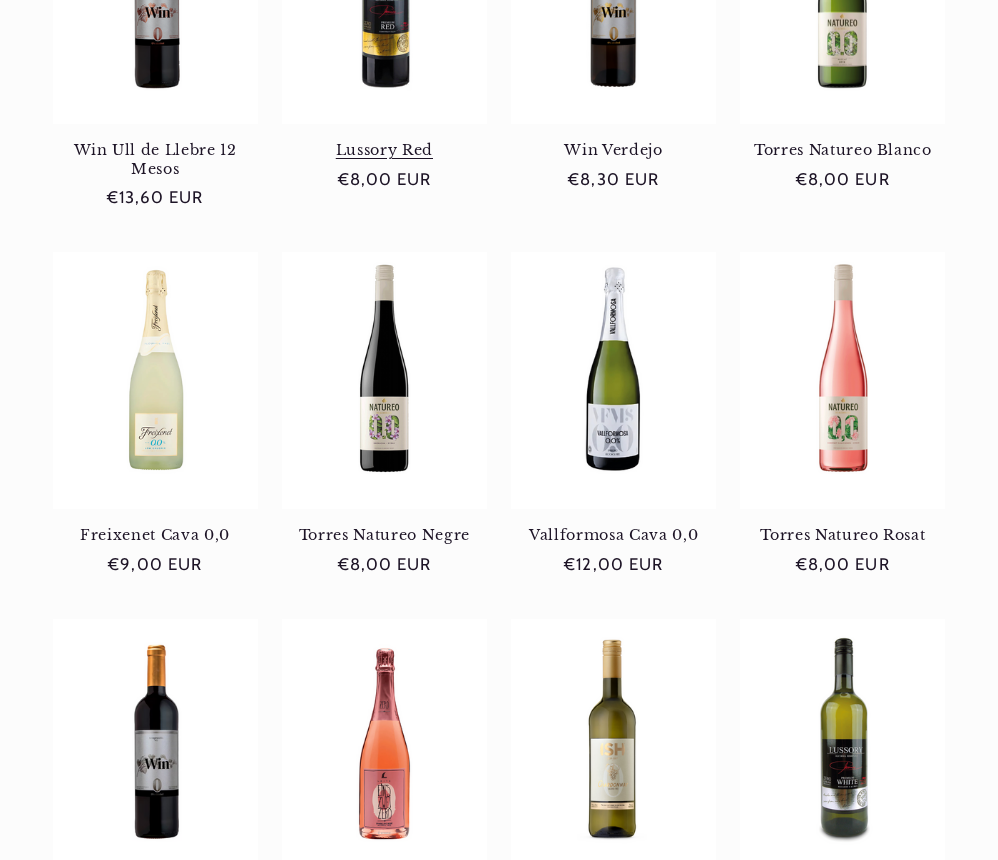 scroll, scrollTop: 904, scrollLeft: 0, axis: vertical 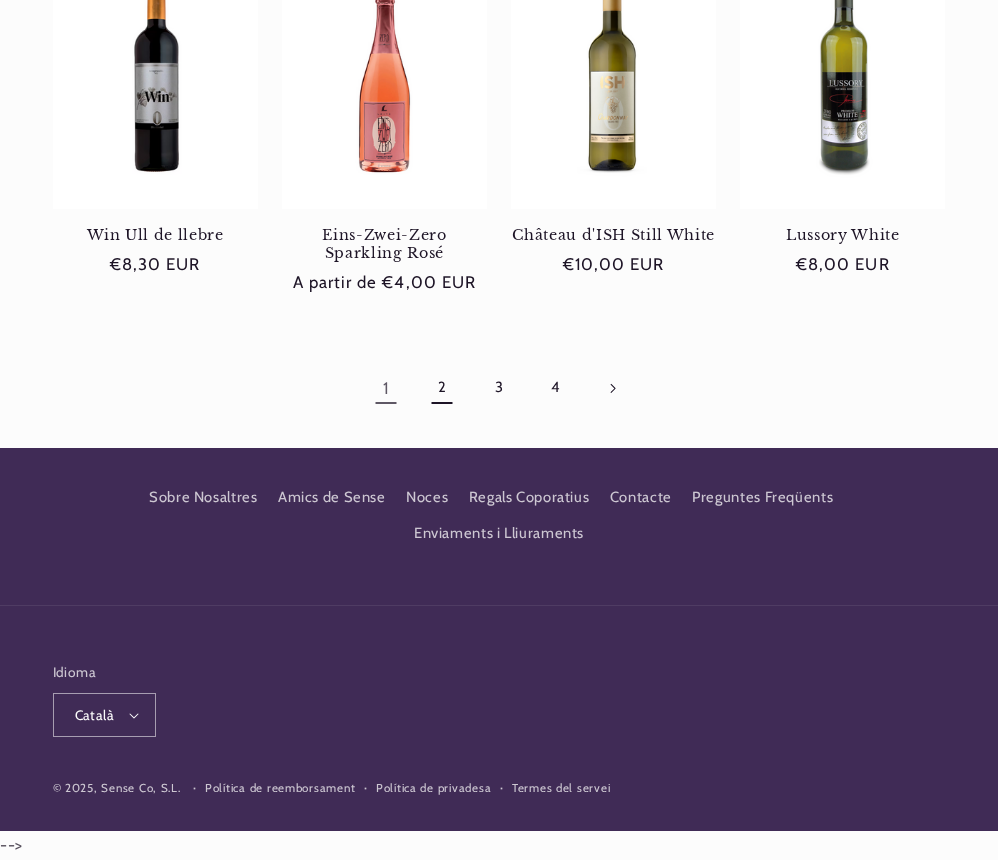 click on "2" at bounding box center (442, 388) 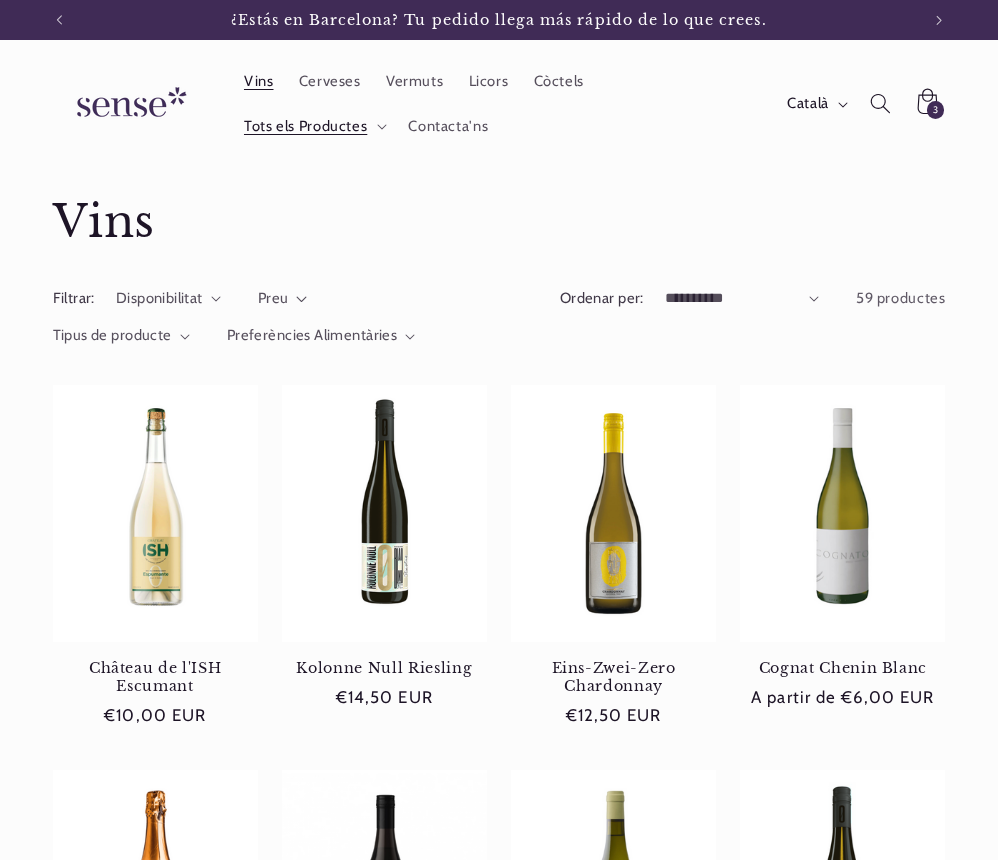 scroll, scrollTop: 0, scrollLeft: 0, axis: both 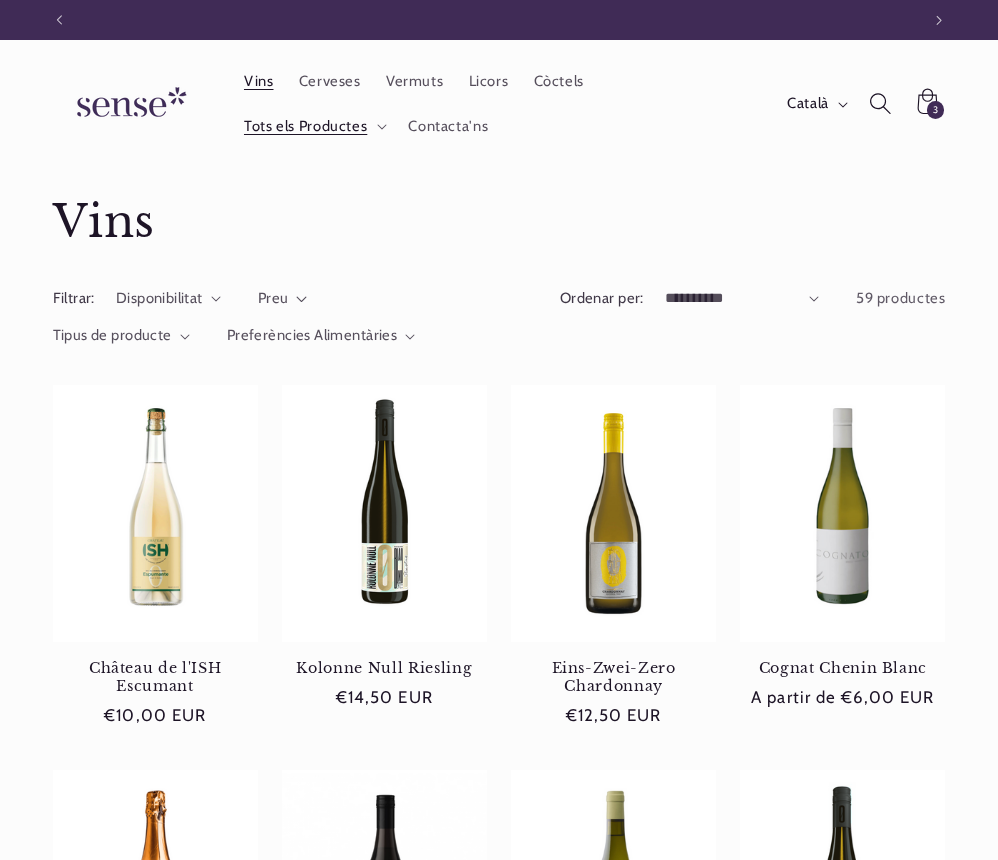click 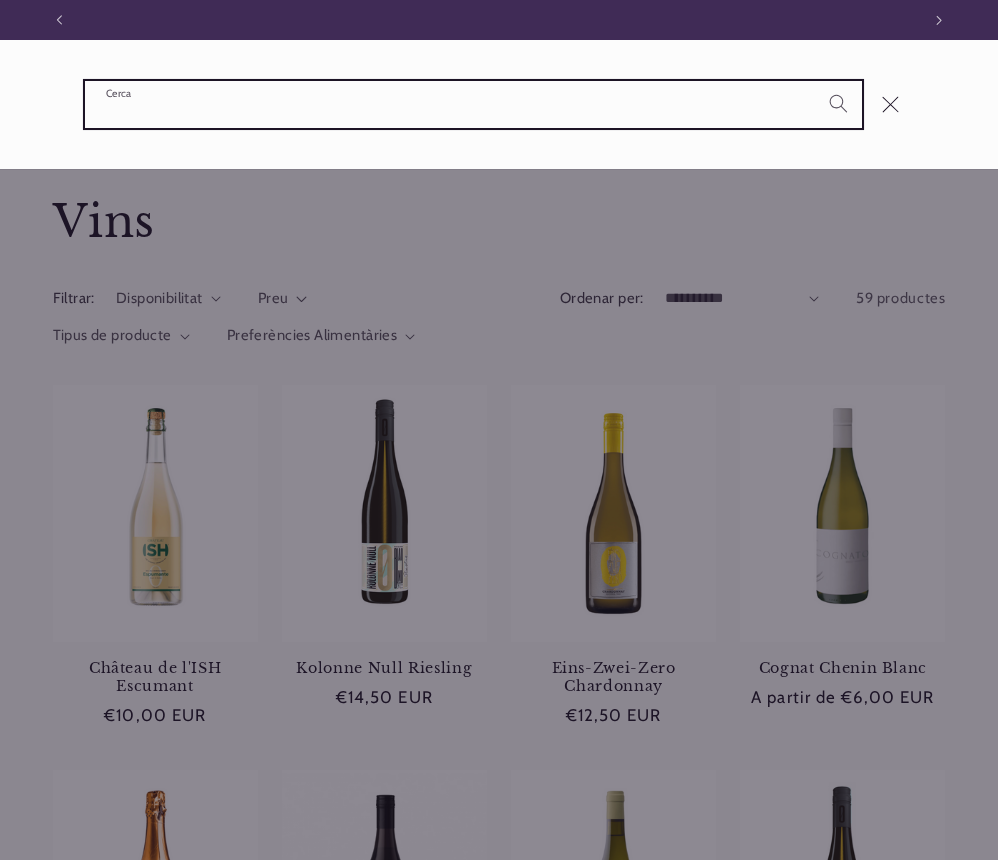 scroll, scrollTop: 0, scrollLeft: 860, axis: horizontal 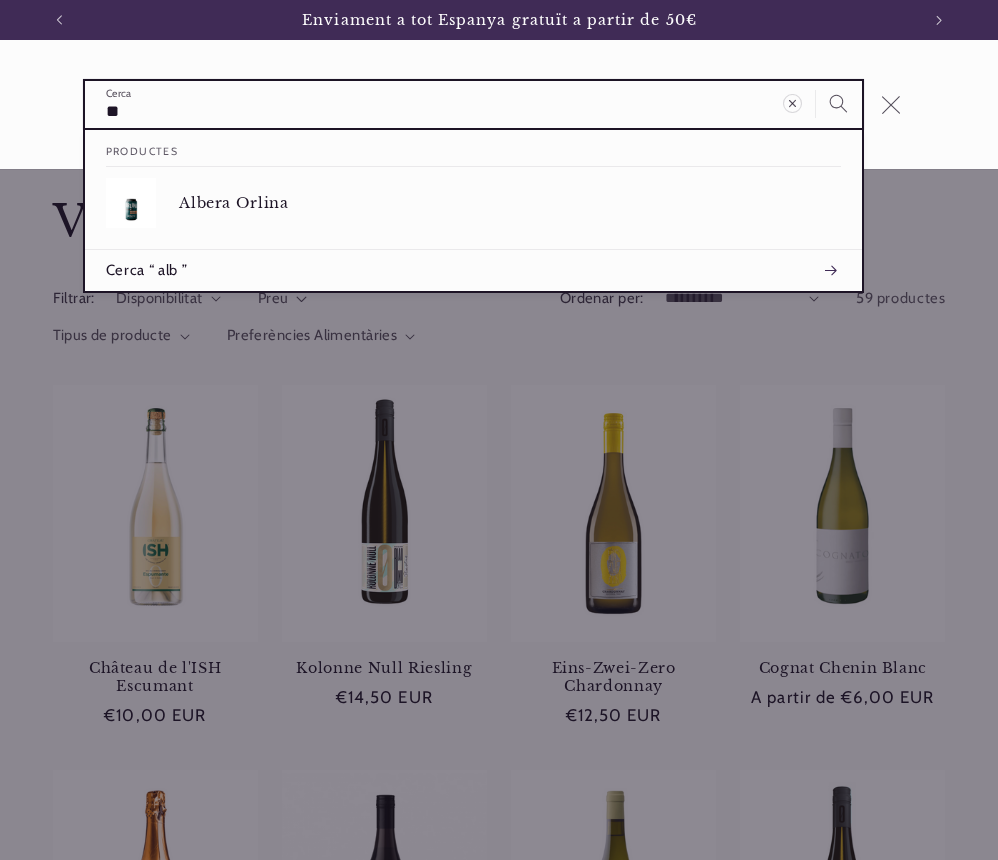type on "*" 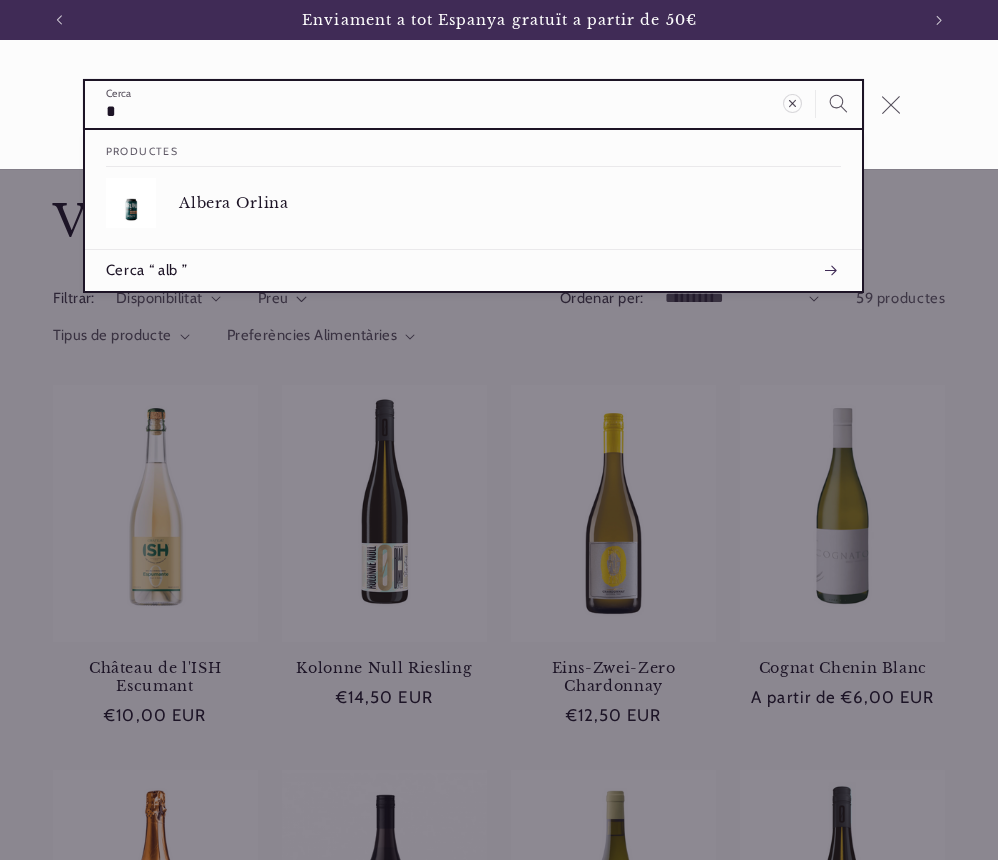 type 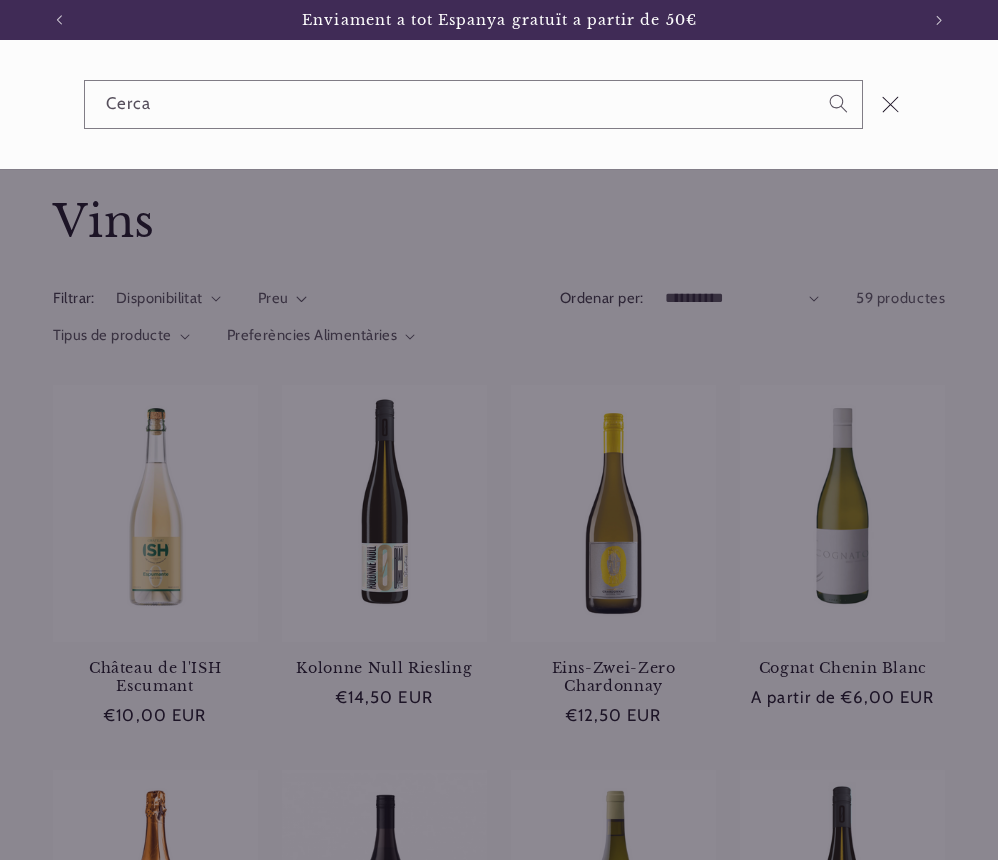 click on "Cerca
Cerca “ a ”
10 resultats: 3 pàgines, 4 productes
10 resultats: 3 pàgines, 4 productes" at bounding box center (499, 104) 